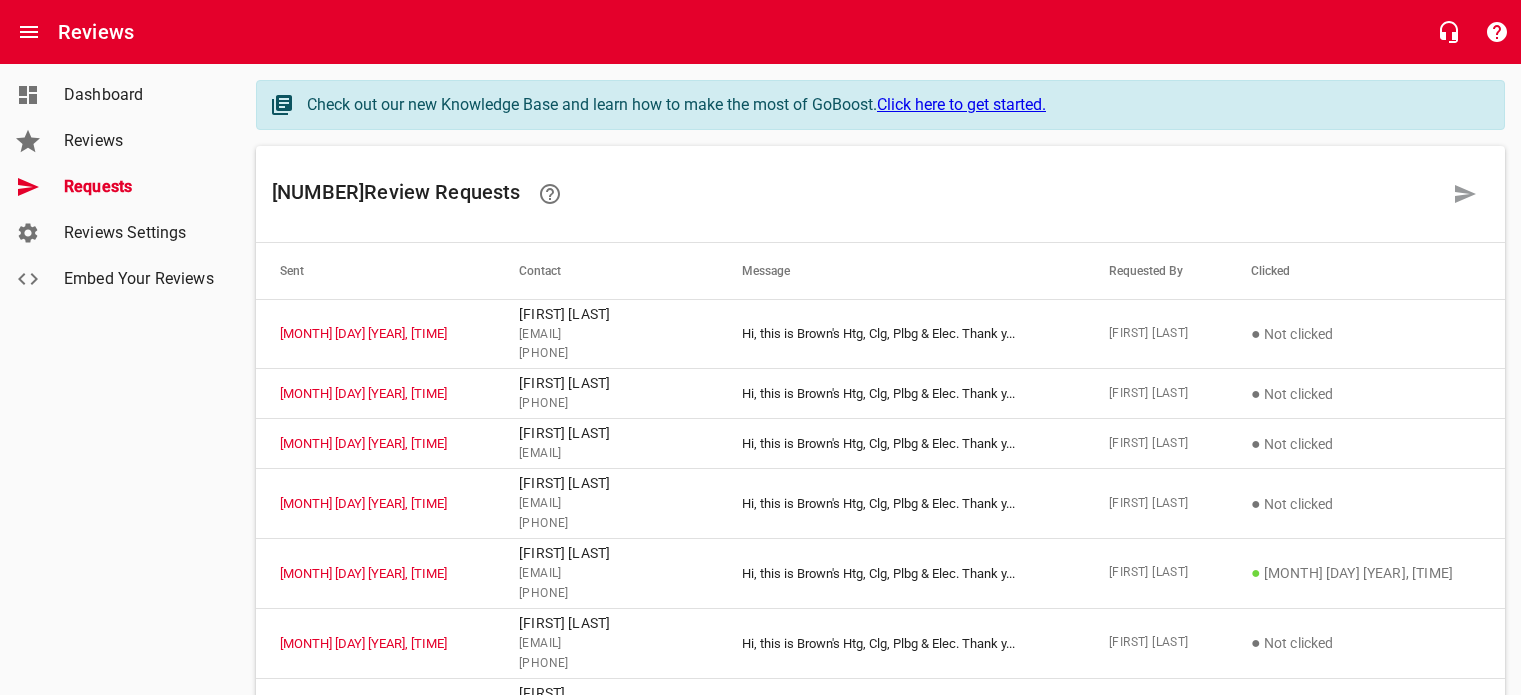 scroll, scrollTop: 0, scrollLeft: 0, axis: both 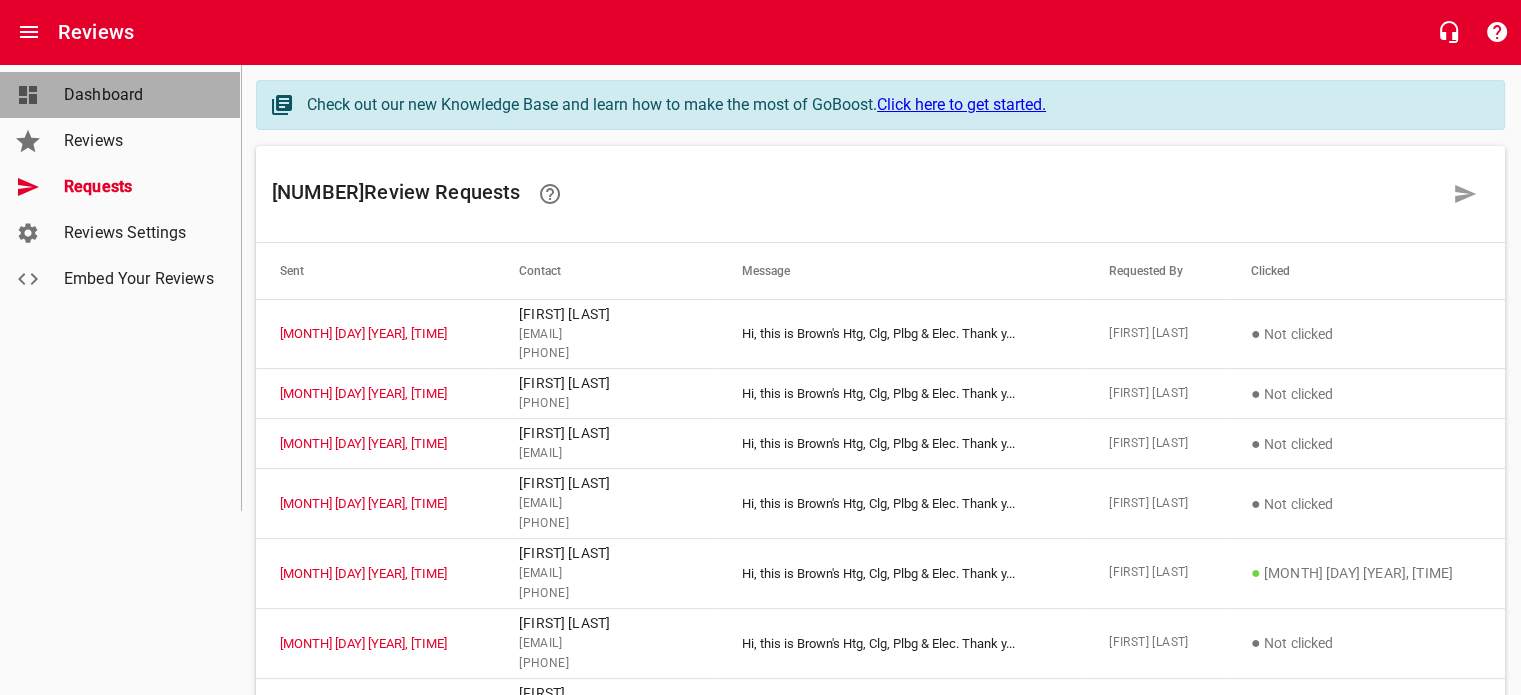 click on "Dashboard" at bounding box center (140, 95) 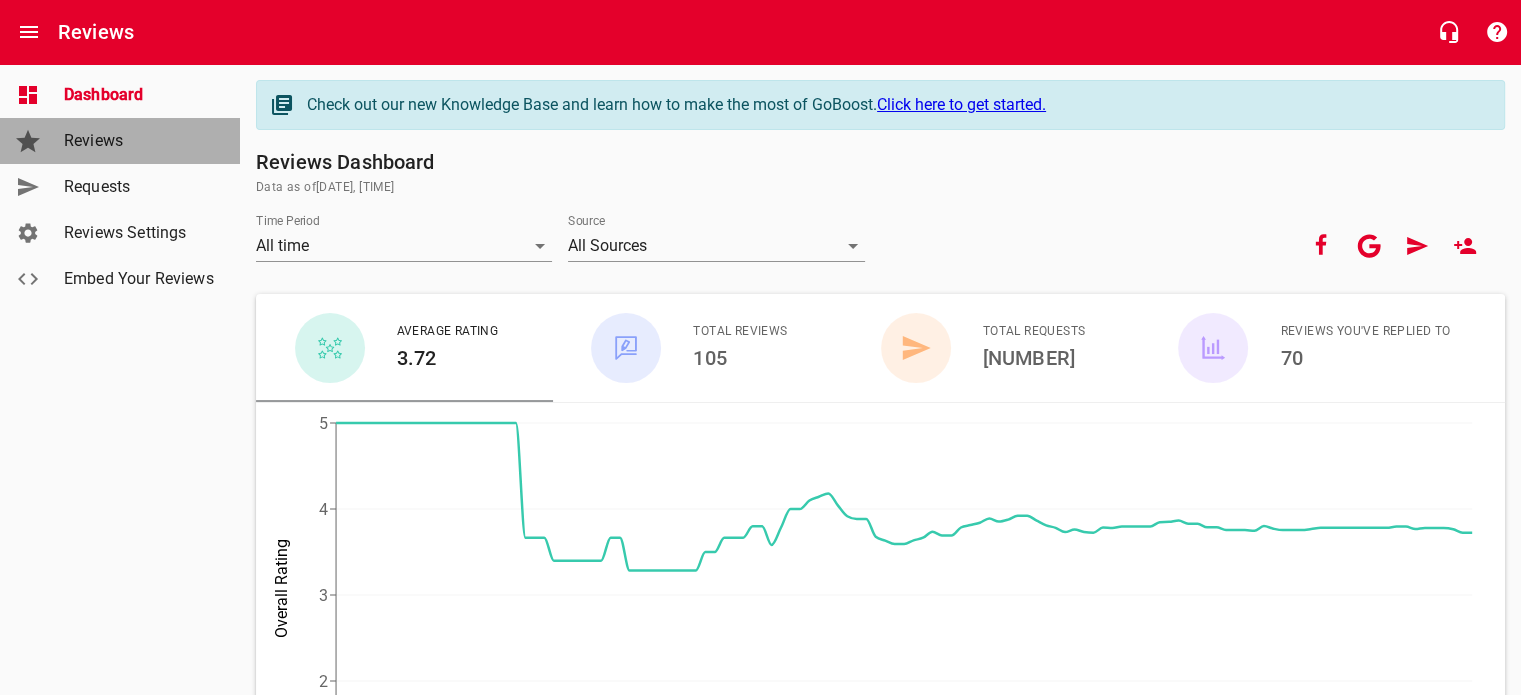 click on "Reviews" at bounding box center (140, 141) 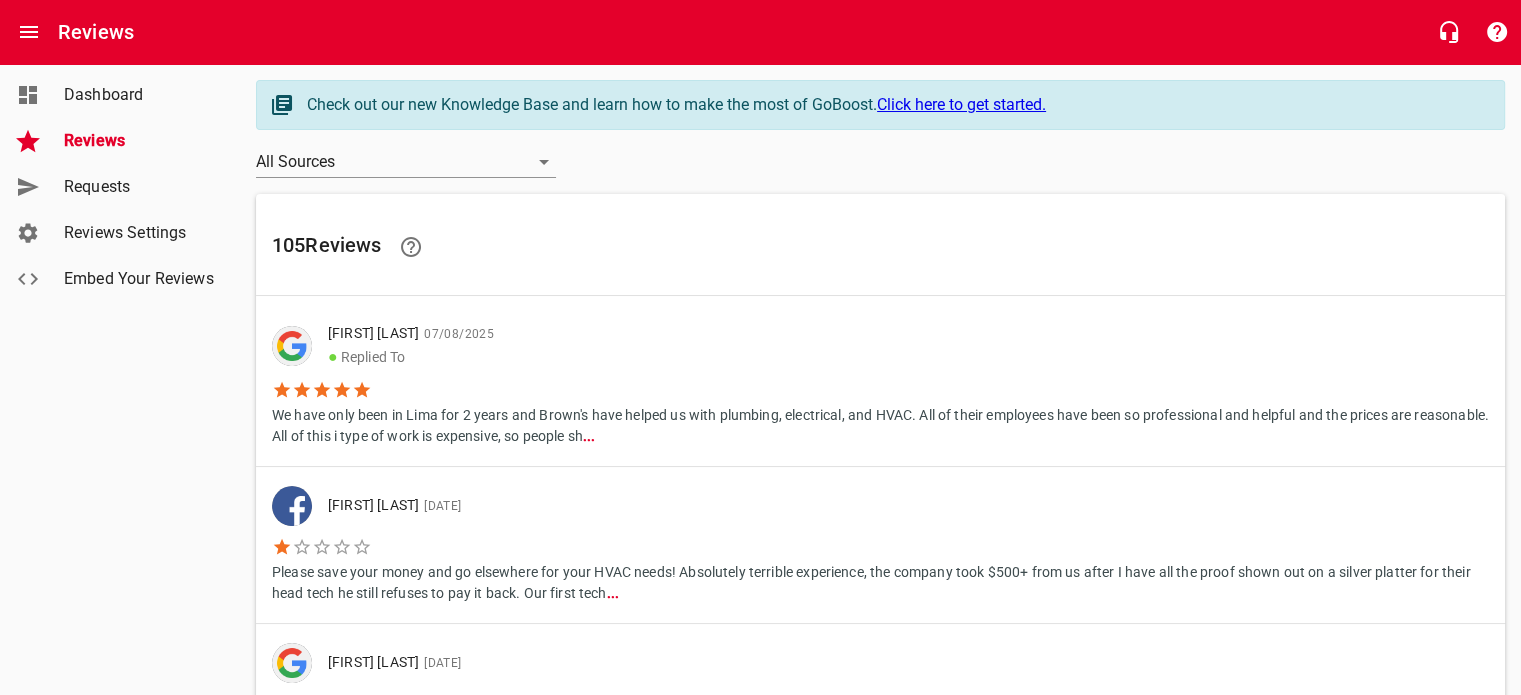 click on "Requests" at bounding box center (140, 187) 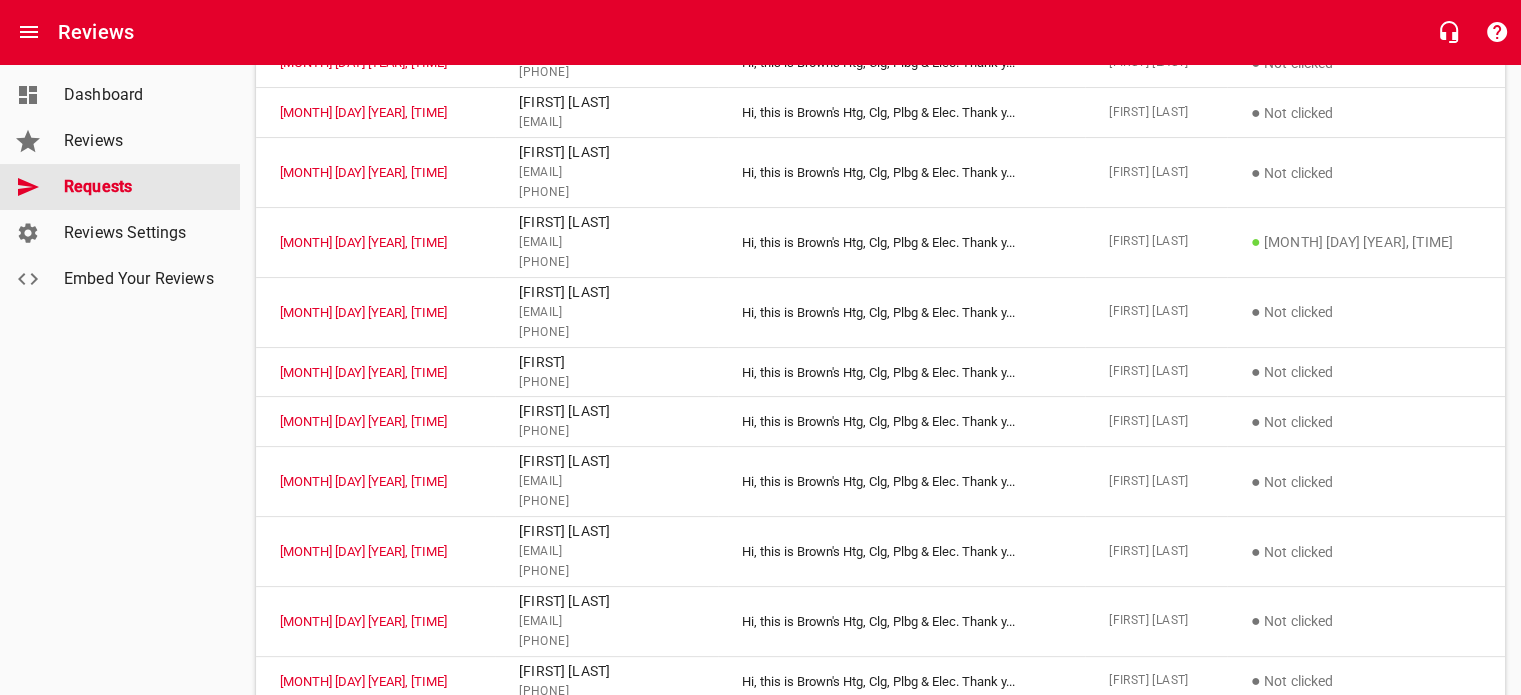 scroll, scrollTop: 0, scrollLeft: 0, axis: both 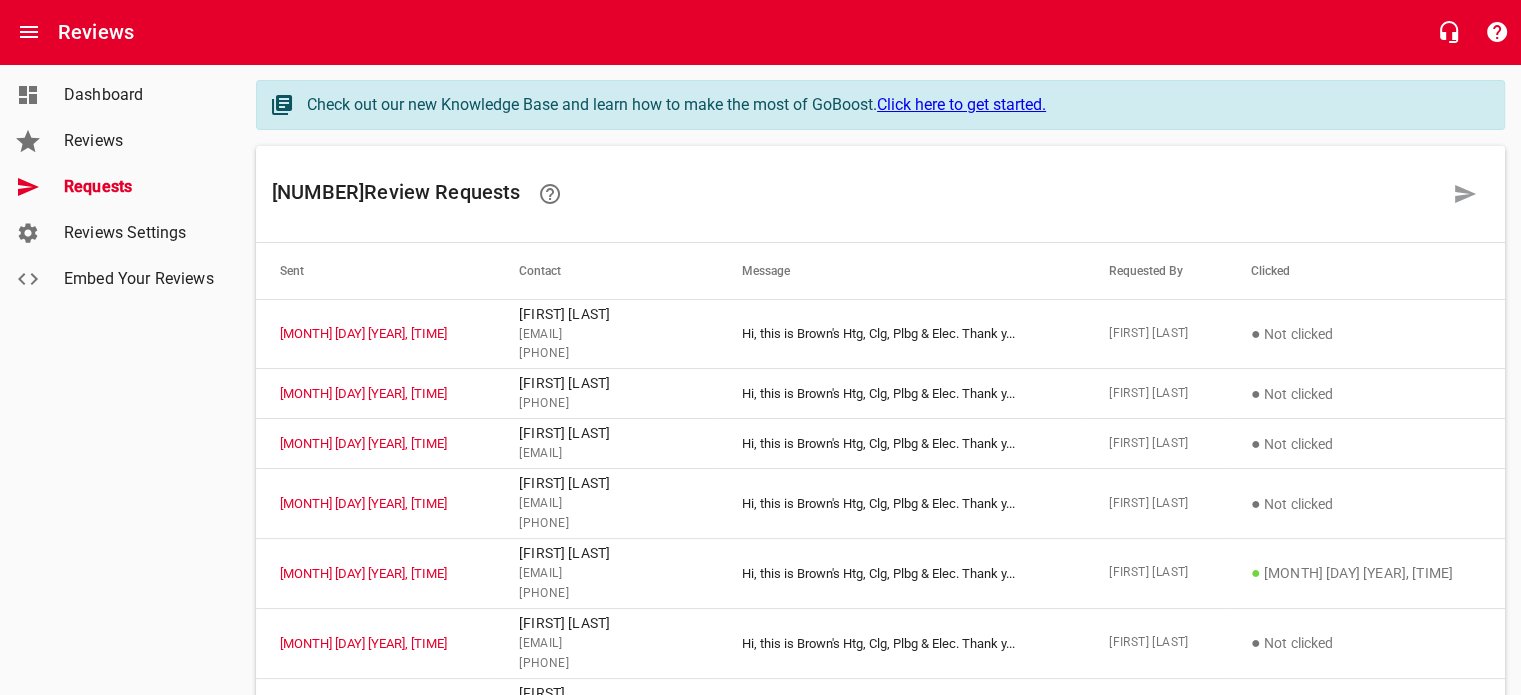 click on "Dashboard" at bounding box center (140, 95) 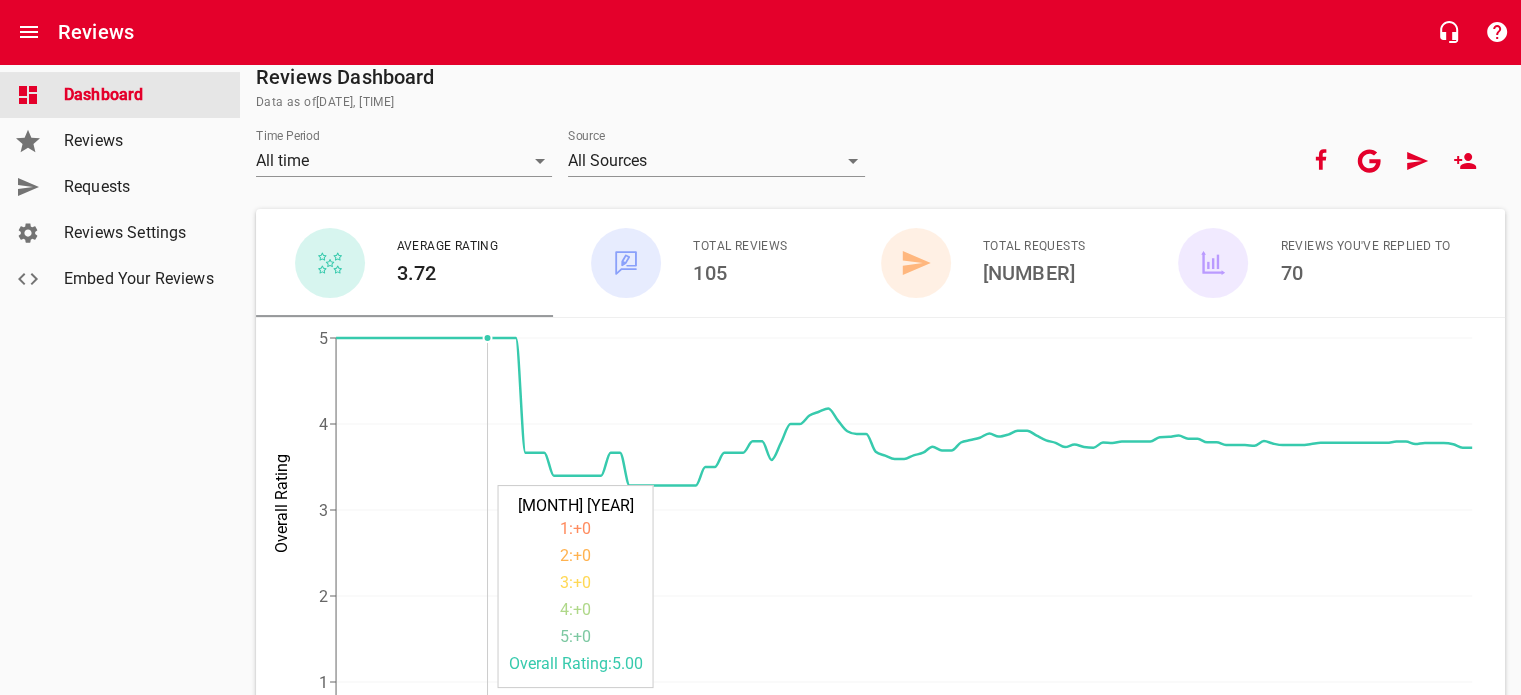 scroll, scrollTop: 0, scrollLeft: 0, axis: both 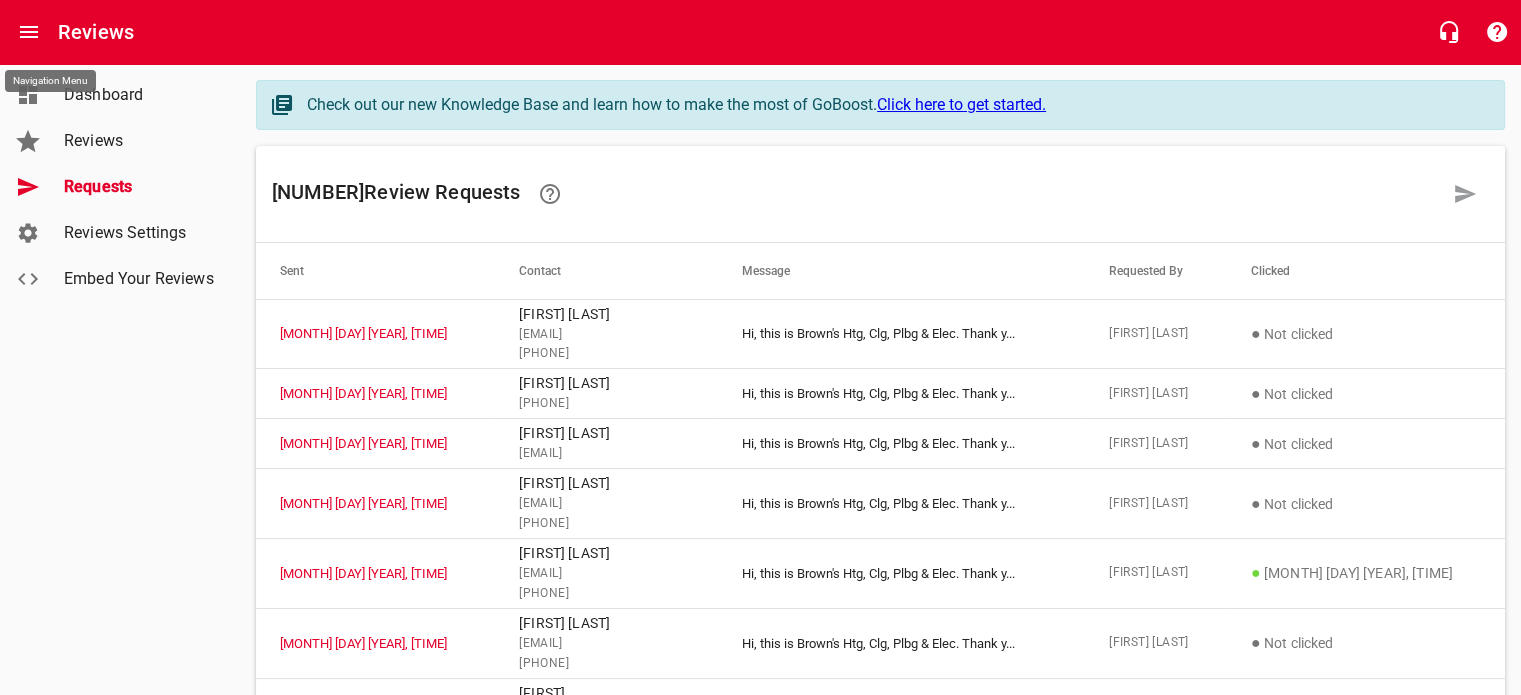 click 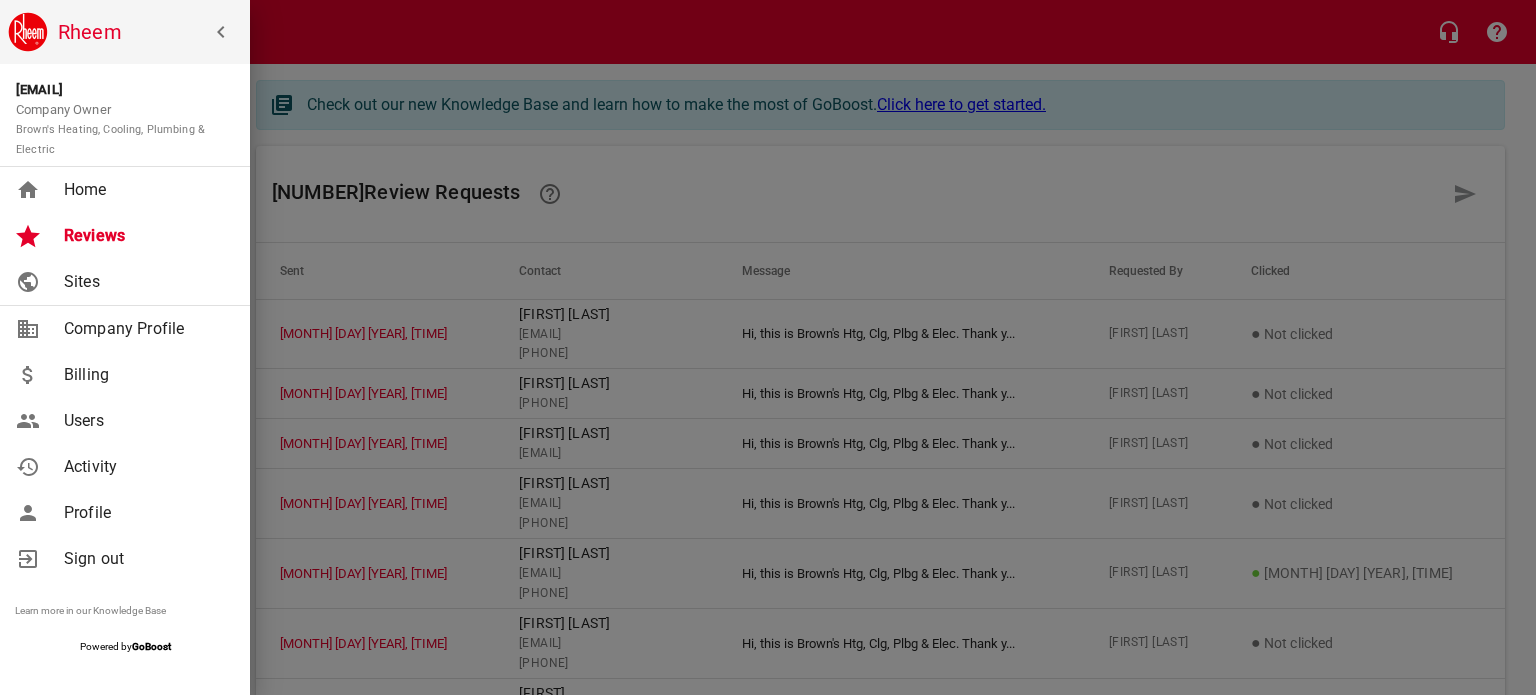 click on "Home" at bounding box center (145, 190) 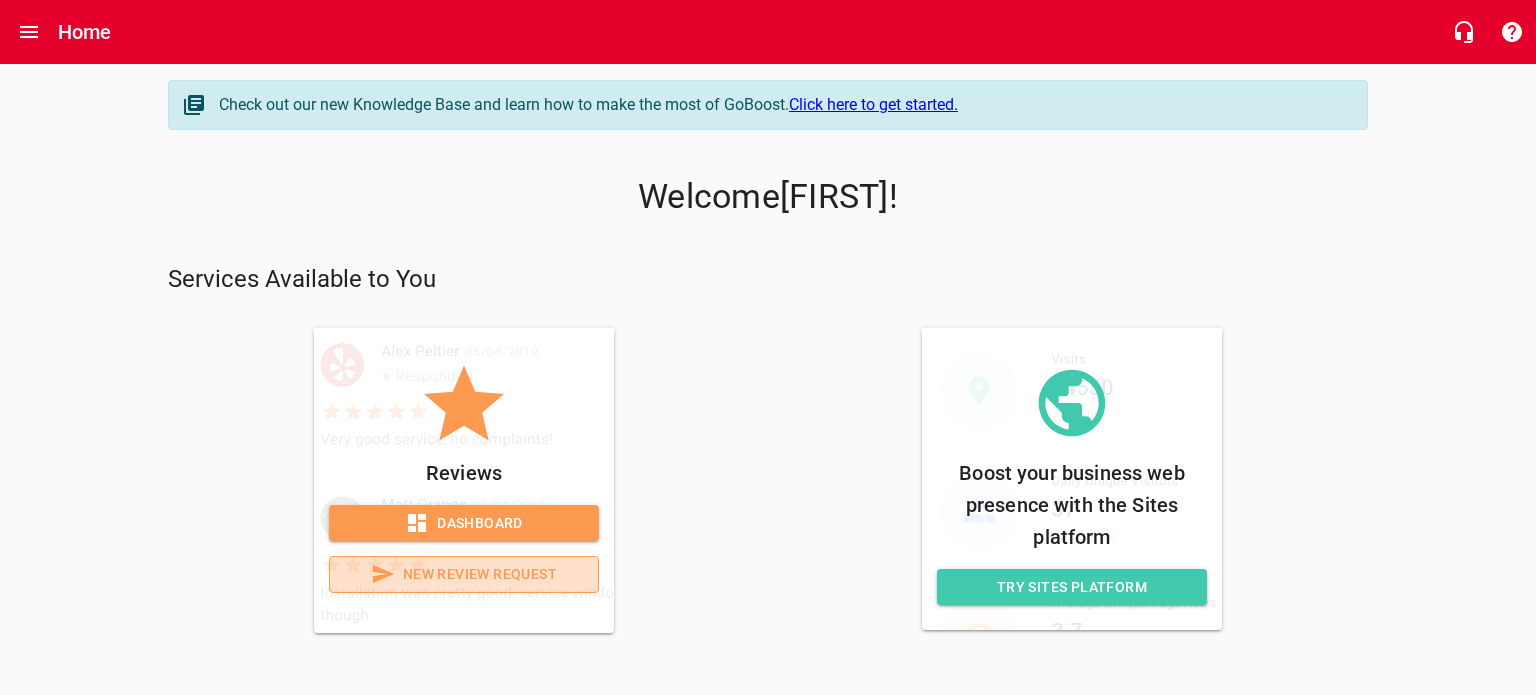 click on "New Review Request" at bounding box center (464, 574) 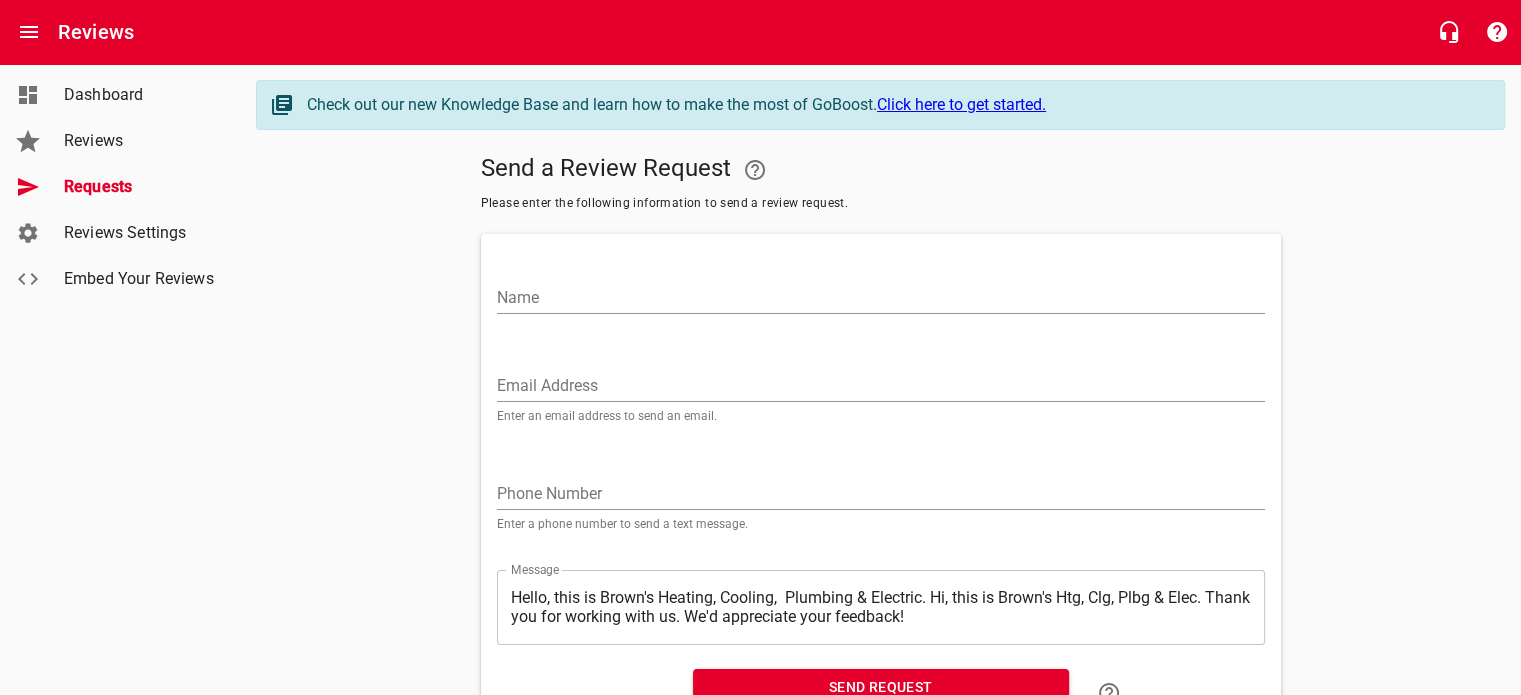 click on "Name" at bounding box center [881, 298] 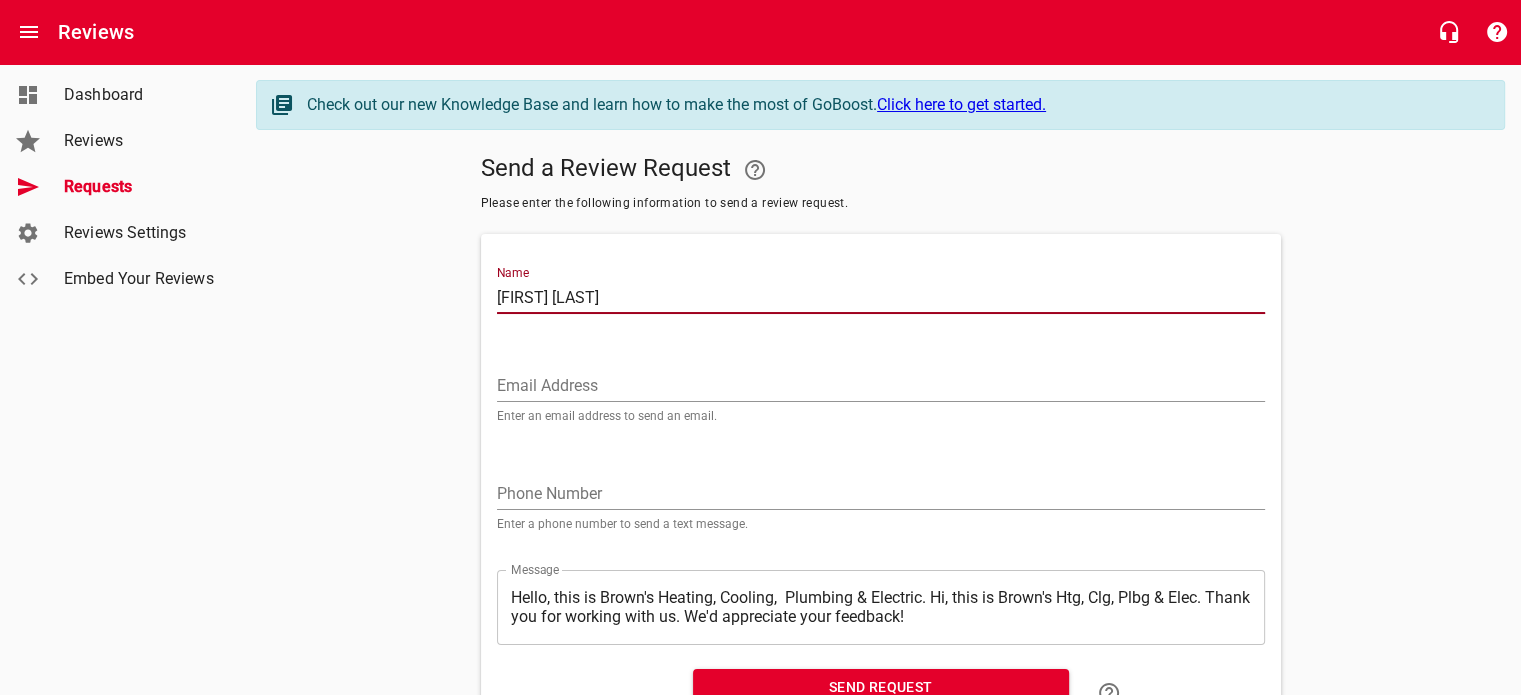 type on "[FIRST] [LAST]" 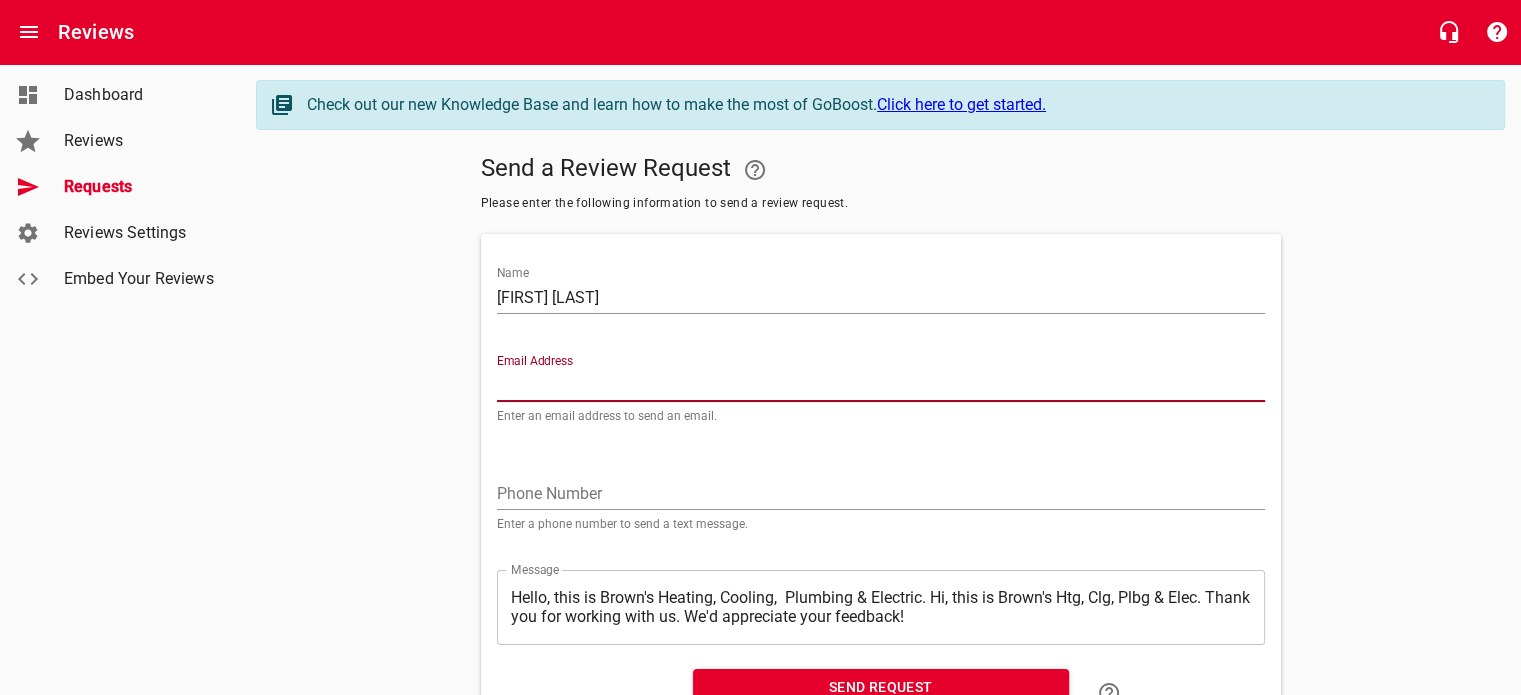 click on "Email Address" at bounding box center (881, 386) 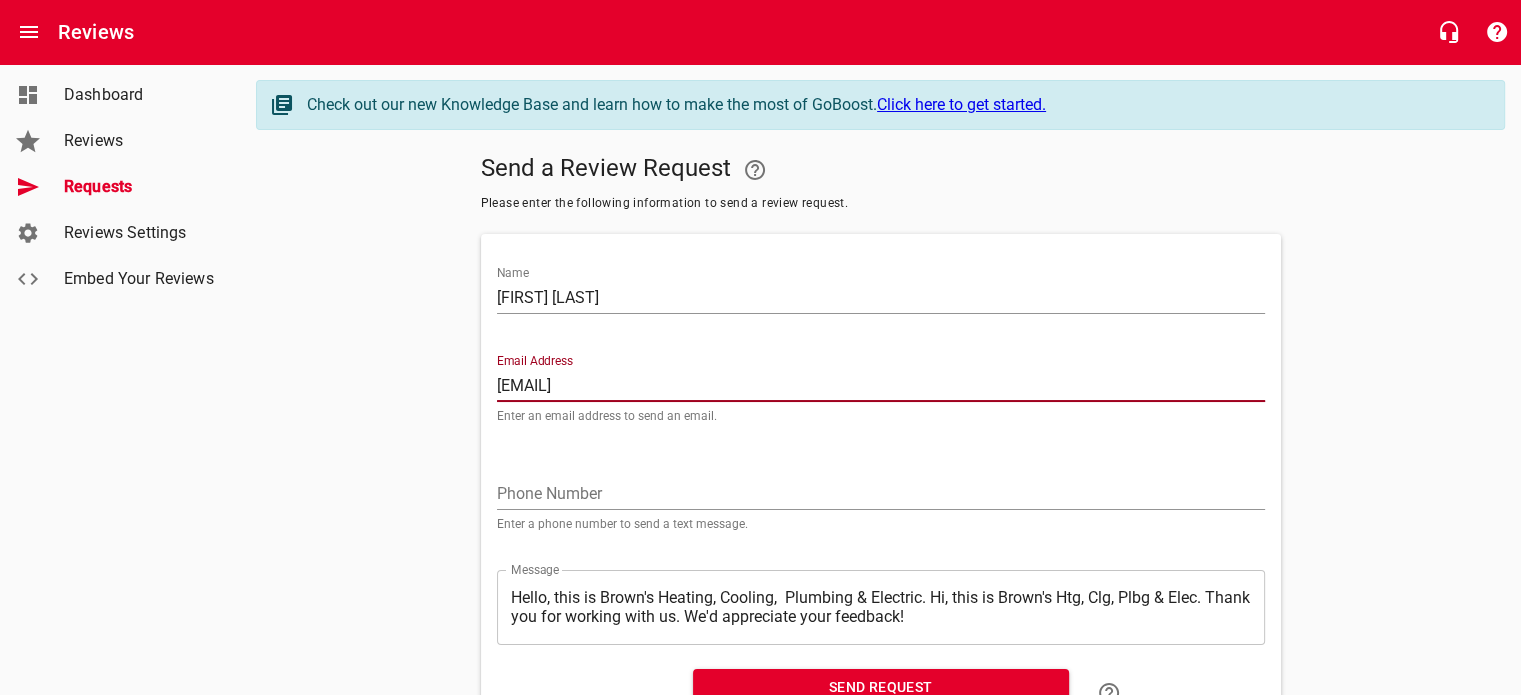 type on "[FIRST].[LAST]@[DOMAIN]" 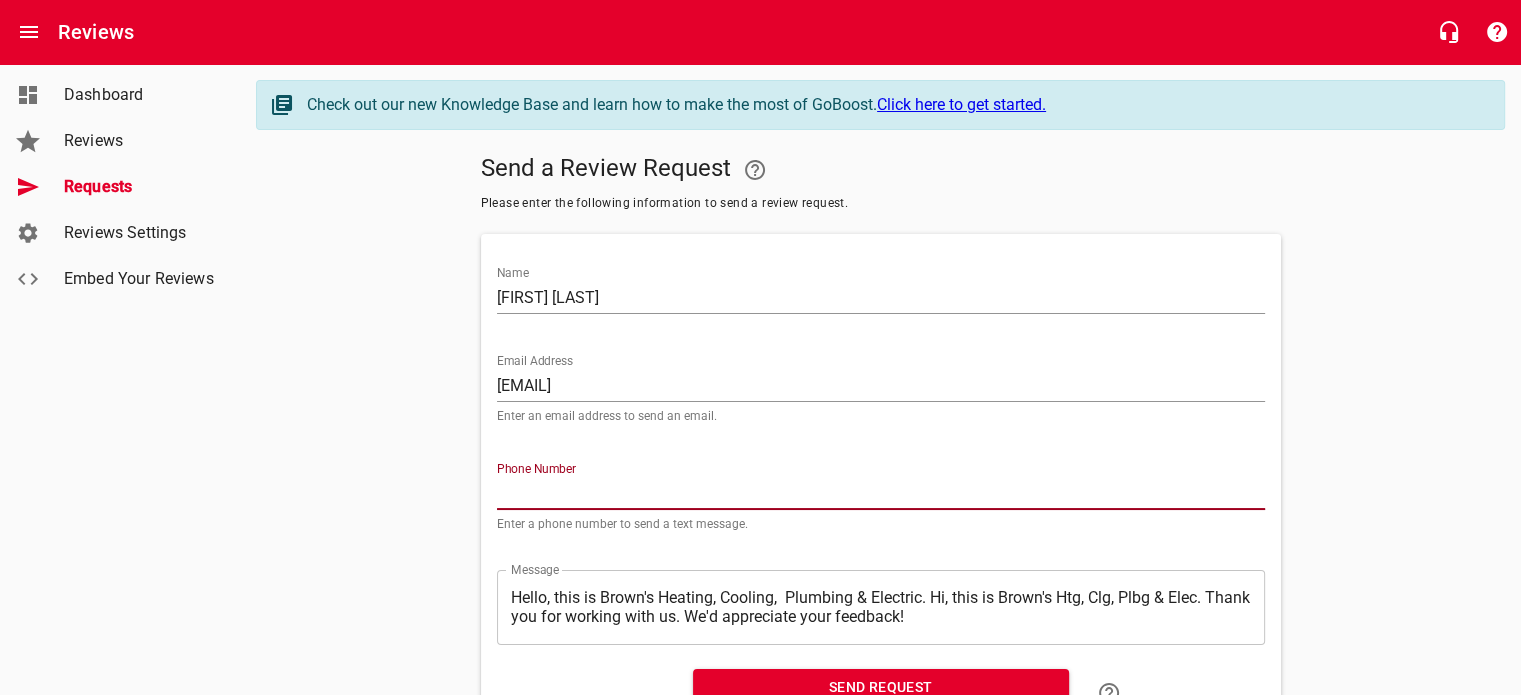 click at bounding box center (881, 494) 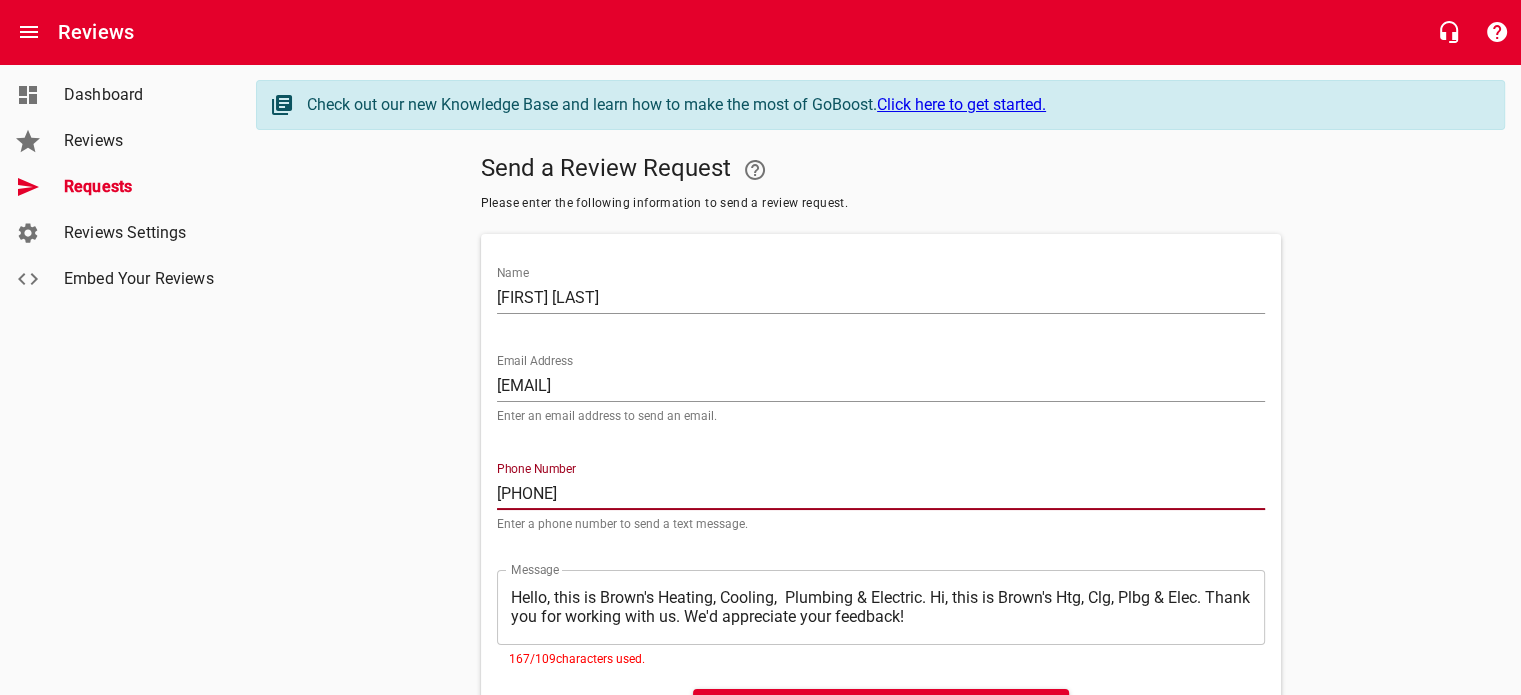type on "4192046202" 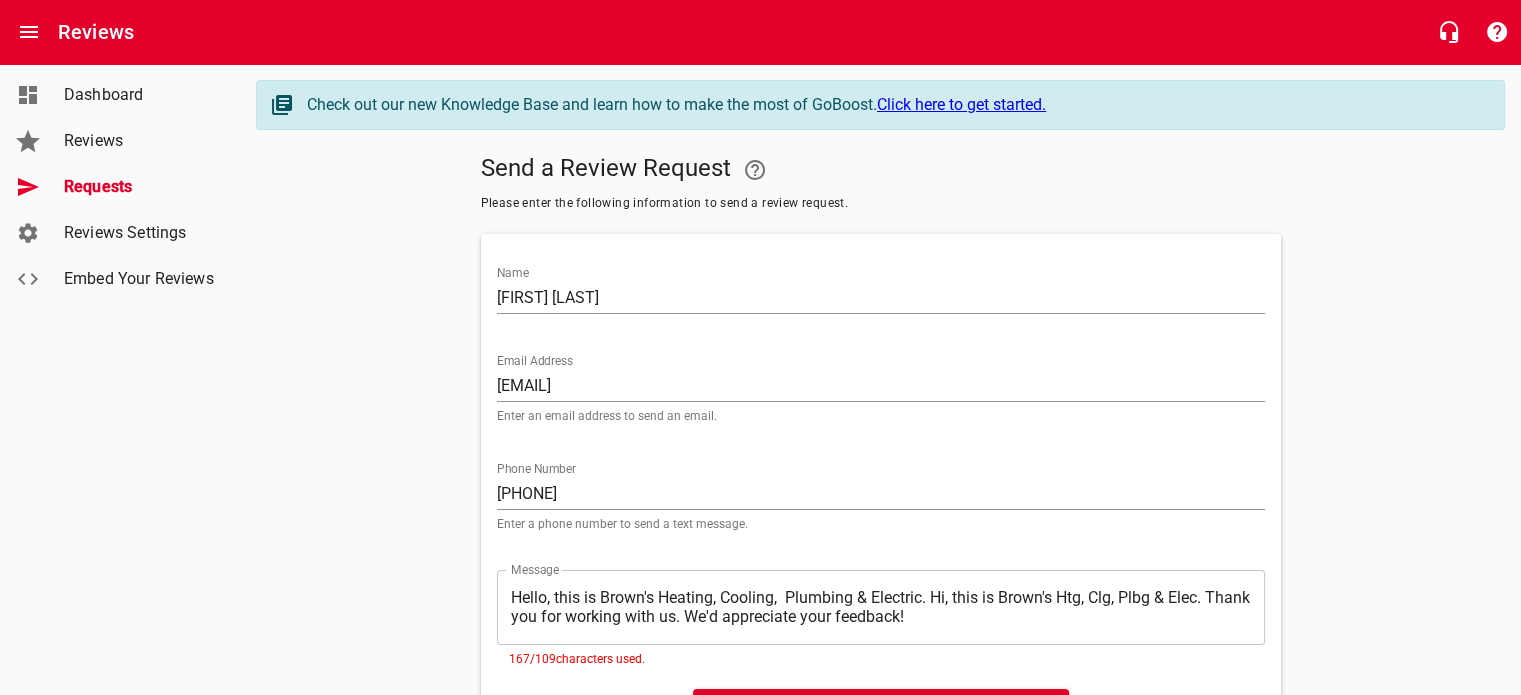 drag, startPoint x: 509, startPoint y: 595, endPoint x: 716, endPoint y: 592, distance: 207.02174 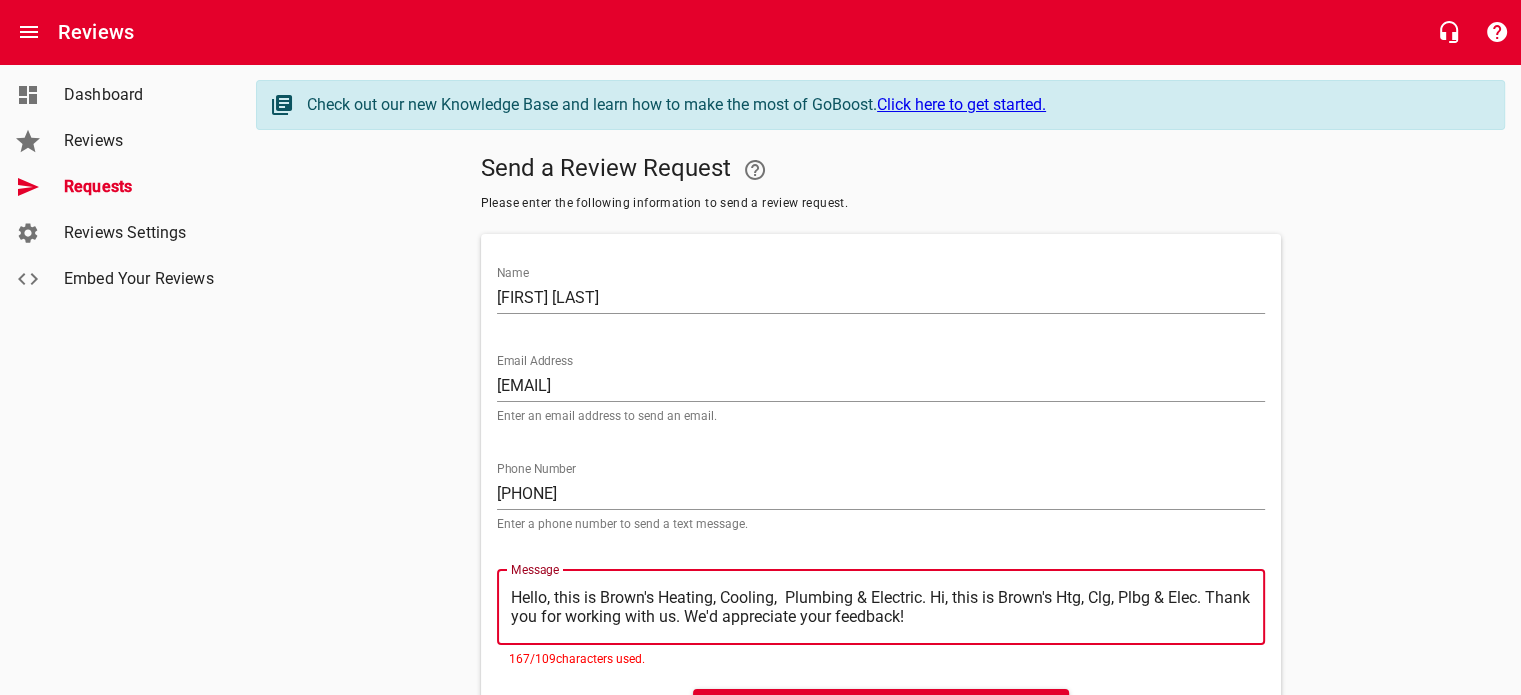 drag, startPoint x: 511, startPoint y: 595, endPoint x: 920, endPoint y: 597, distance: 409.00488 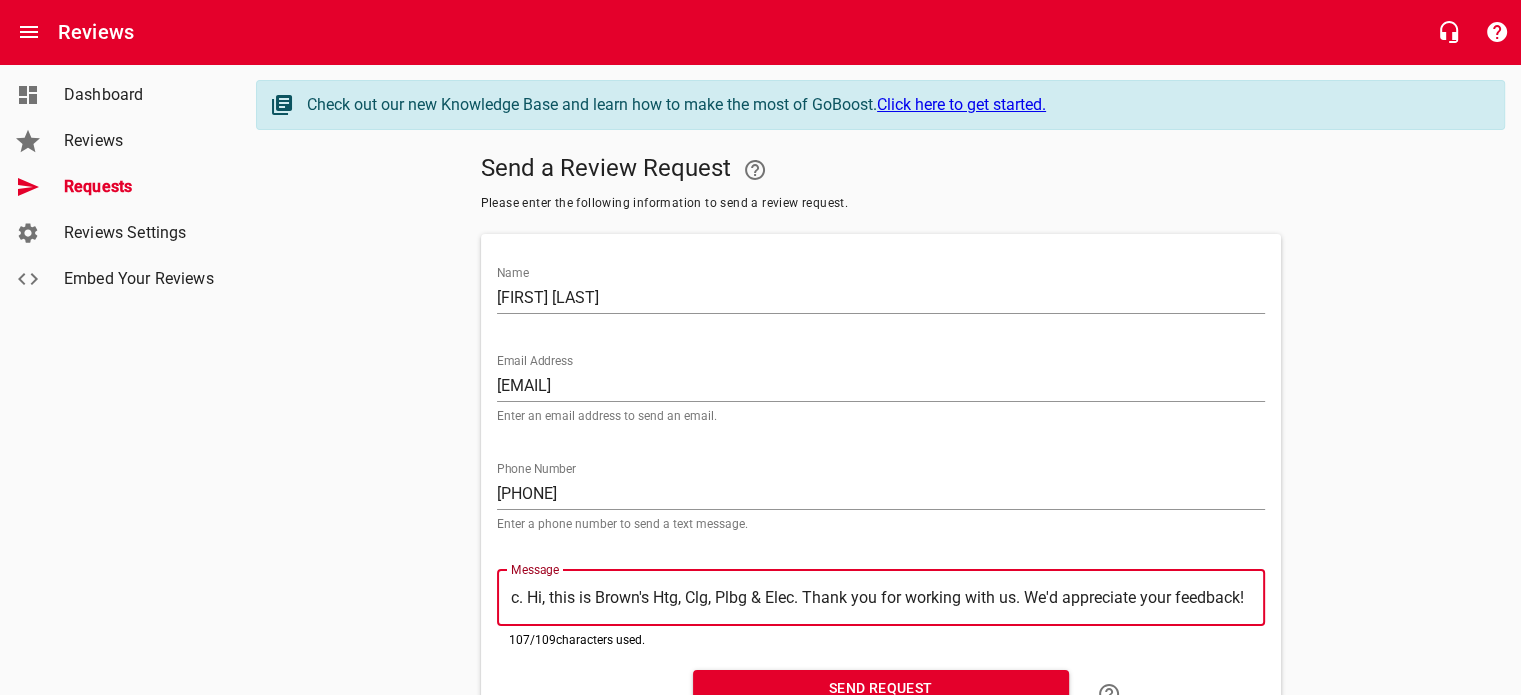 type on ". Hi, this is Brown's Htg, Clg, Plbg & Elec. Thank you for working with us. We'd appreciate your feedback!" 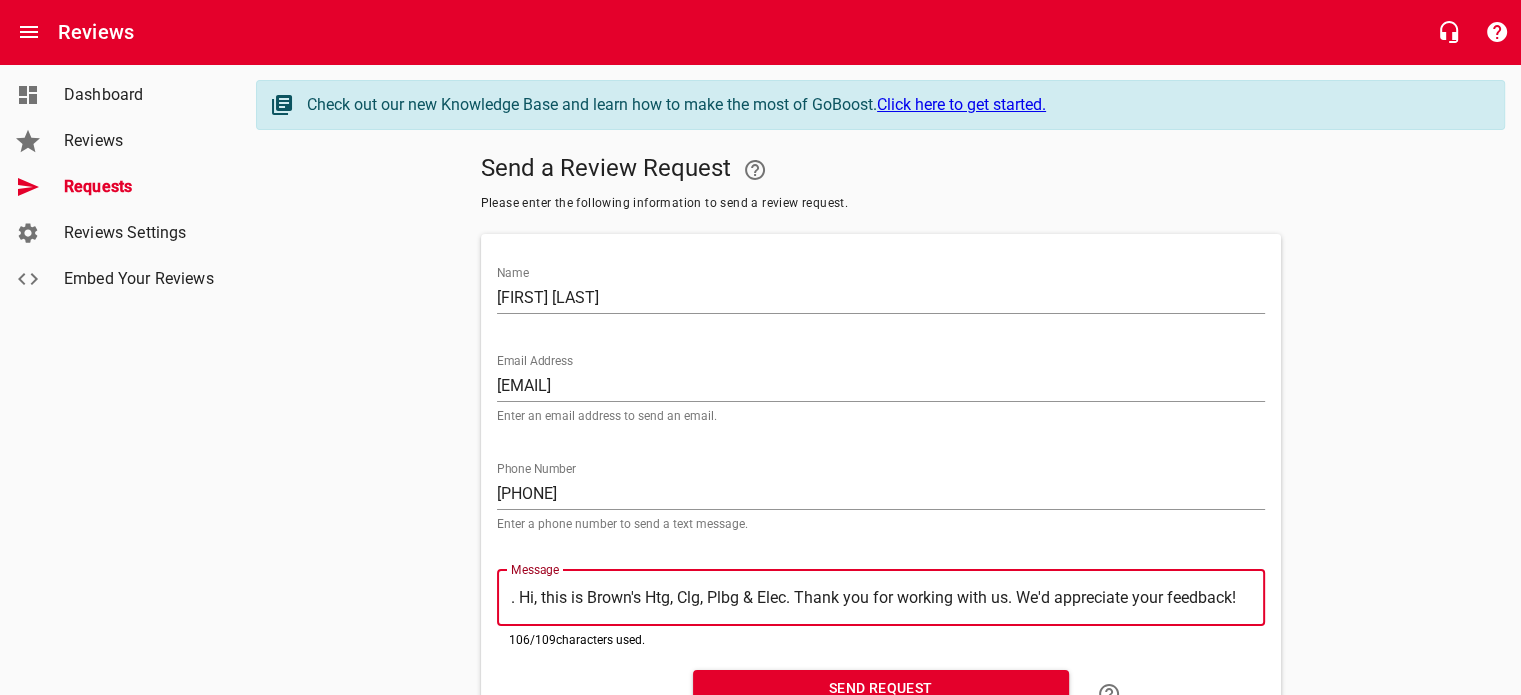 type on "Hi, this is Brown's Htg, Clg, Plbg & Elec. Thank you for working with us. We'd appreciate your feedback!" 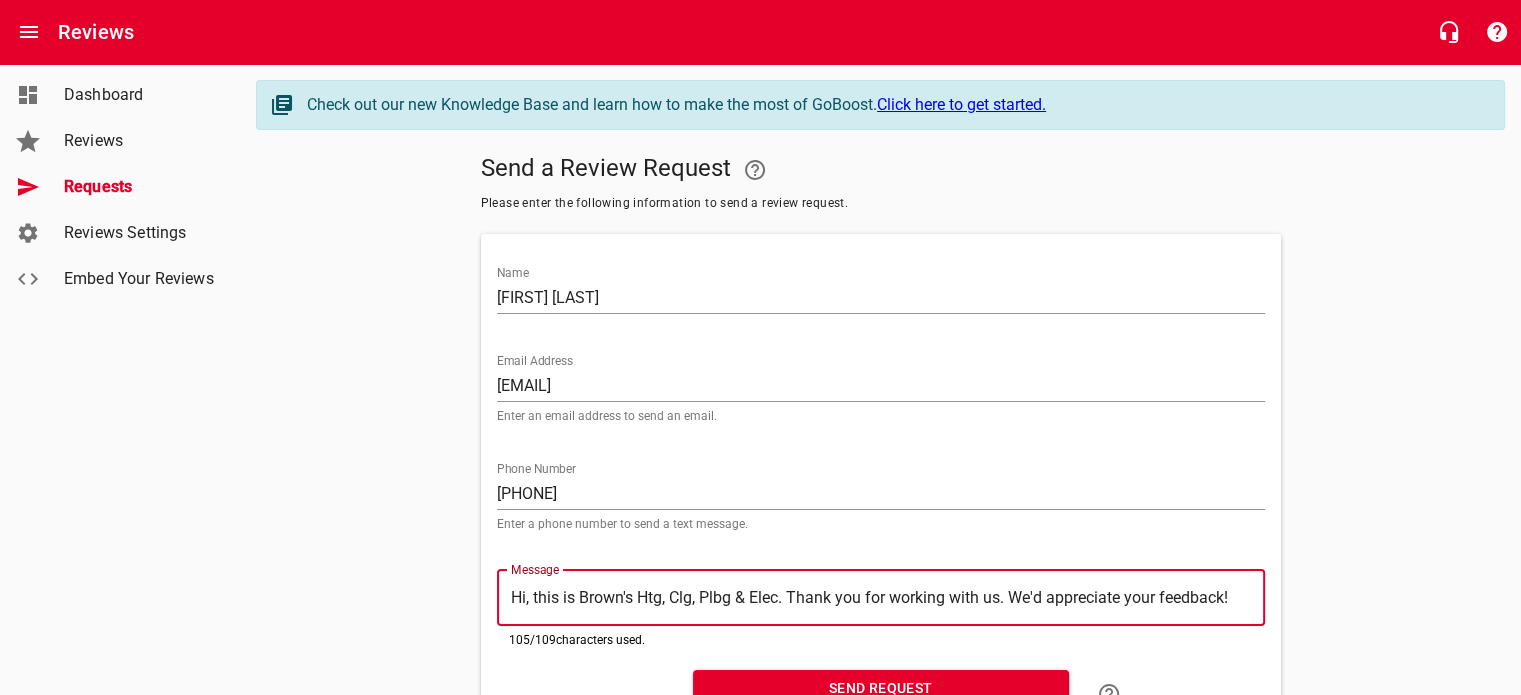 type on "Hi, this is Brown's Htg, Clg, Plbg & Elec. Thank you for working with us. We'd appreciate your feedback!" 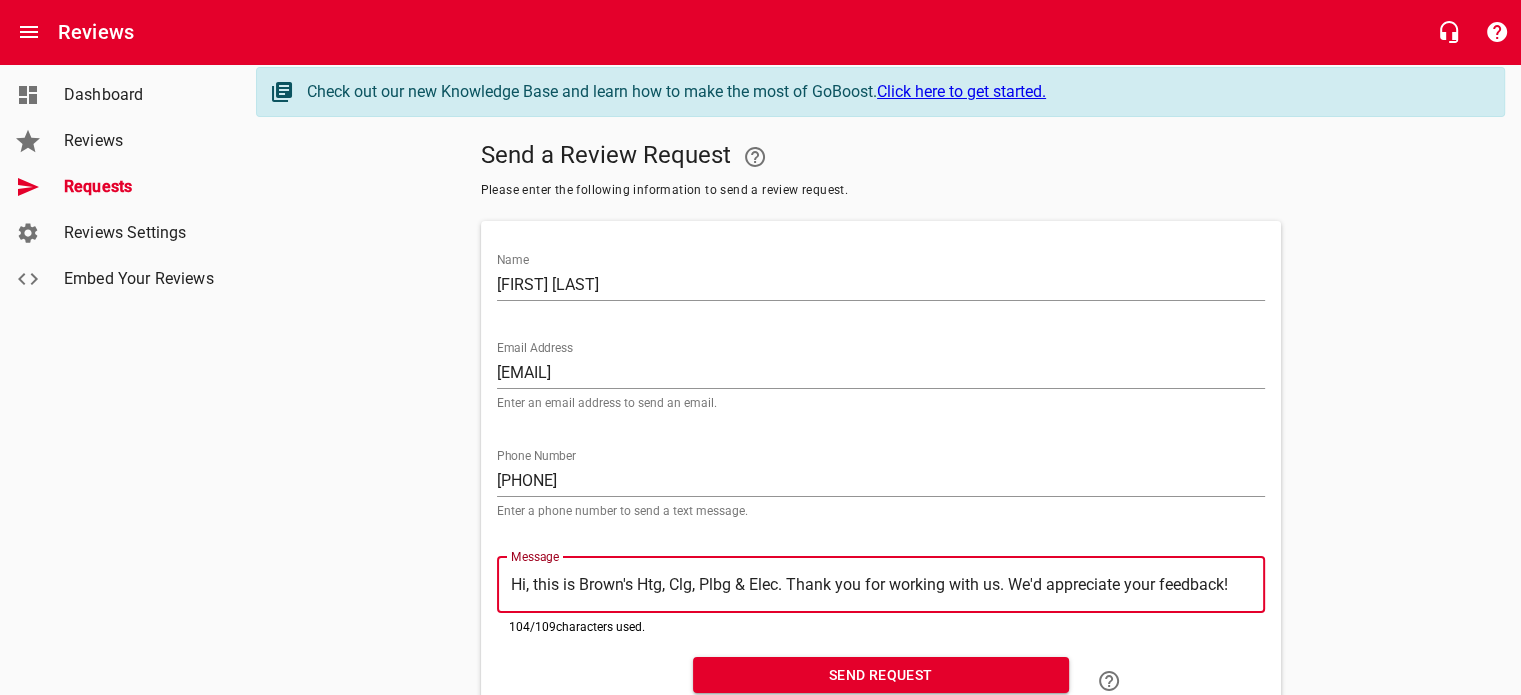 scroll, scrollTop: 97, scrollLeft: 0, axis: vertical 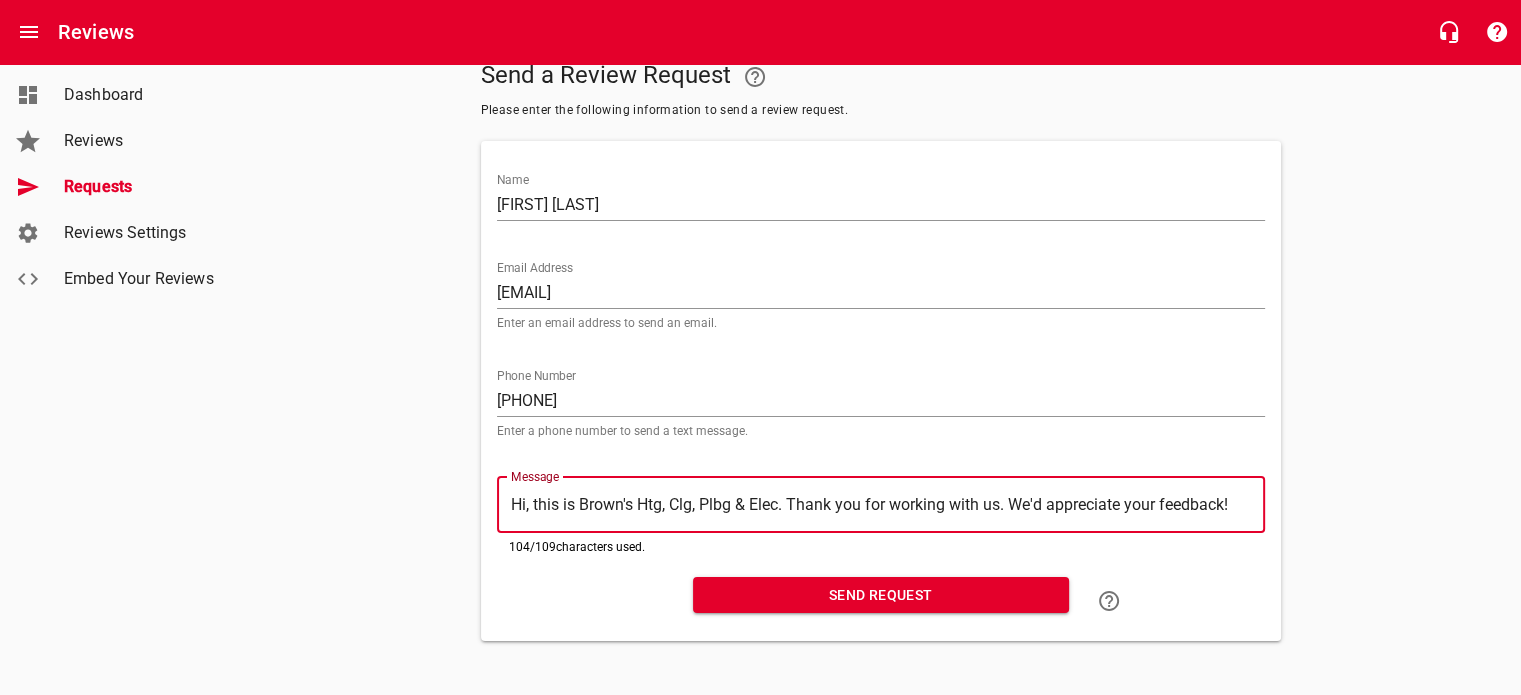 type on "Hi, this is Brown's Htg, Clg, Plbg & Elec. Thank you for working with us. We'd appreciate your feedback!" 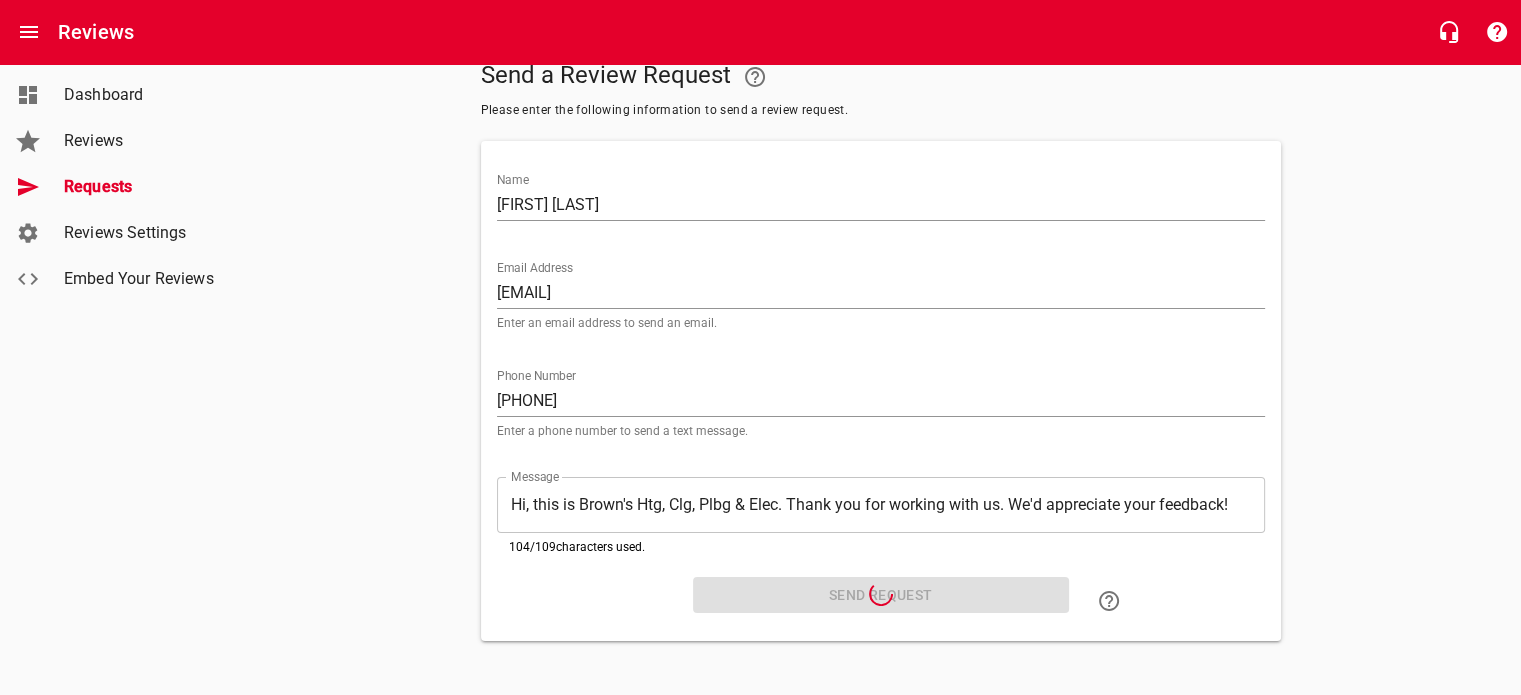scroll, scrollTop: 0, scrollLeft: 0, axis: both 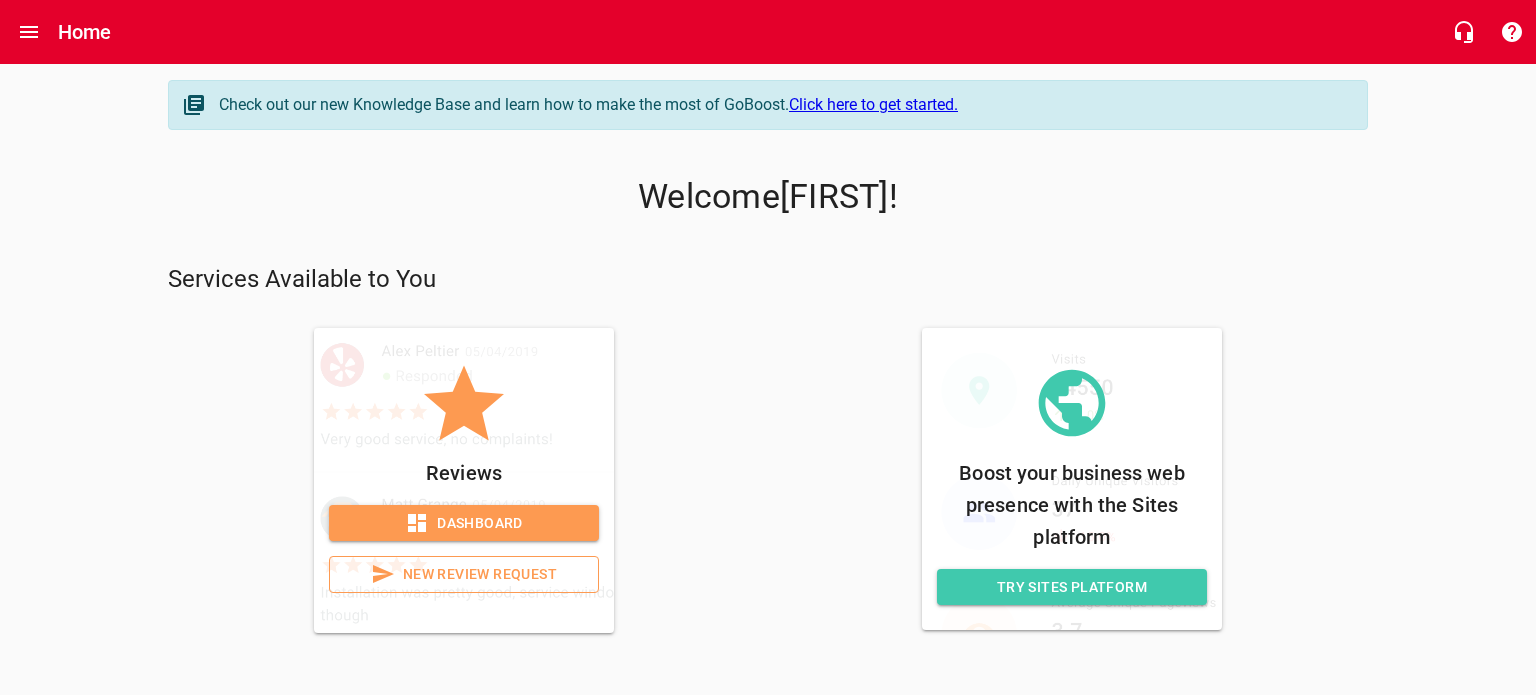 click on "New Review Request" at bounding box center [464, 574] 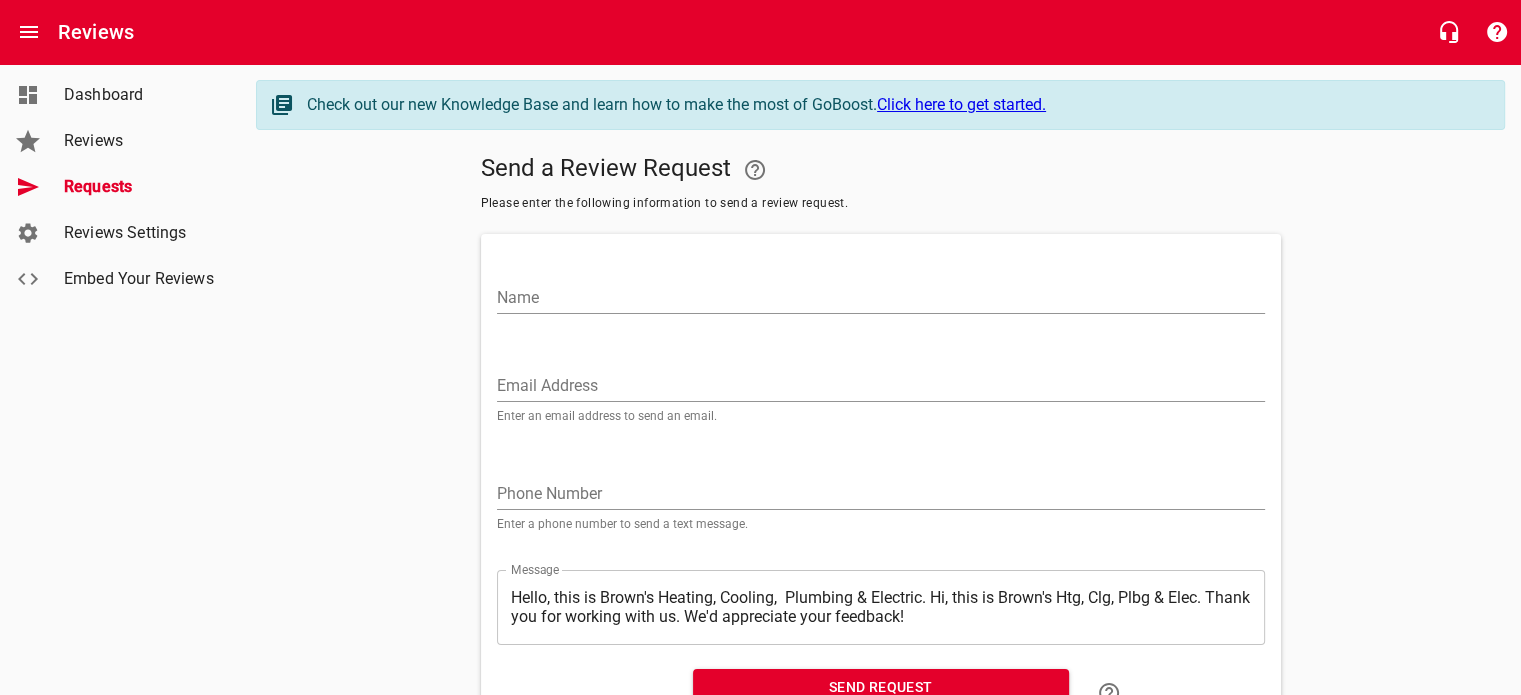 click on "Name" at bounding box center (881, 298) 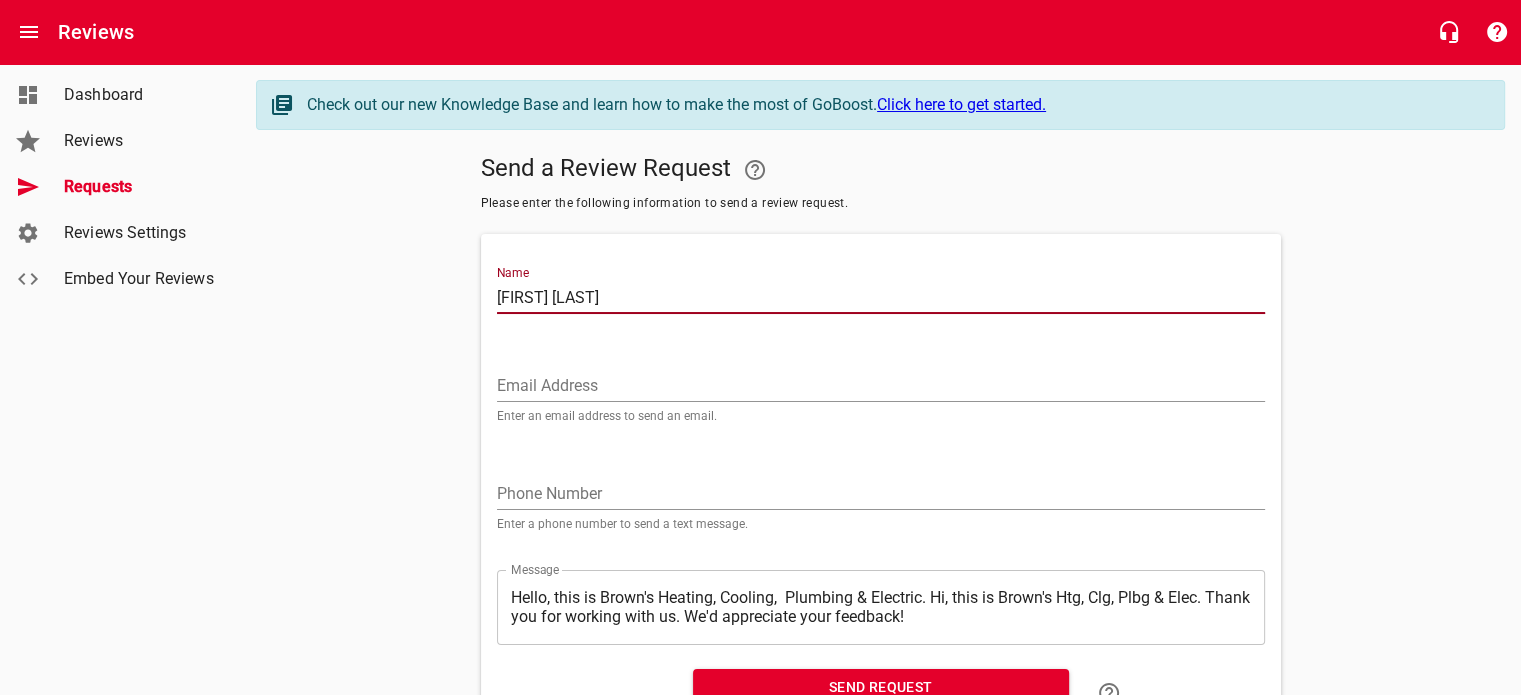 type on "[FIRST] [LAST]" 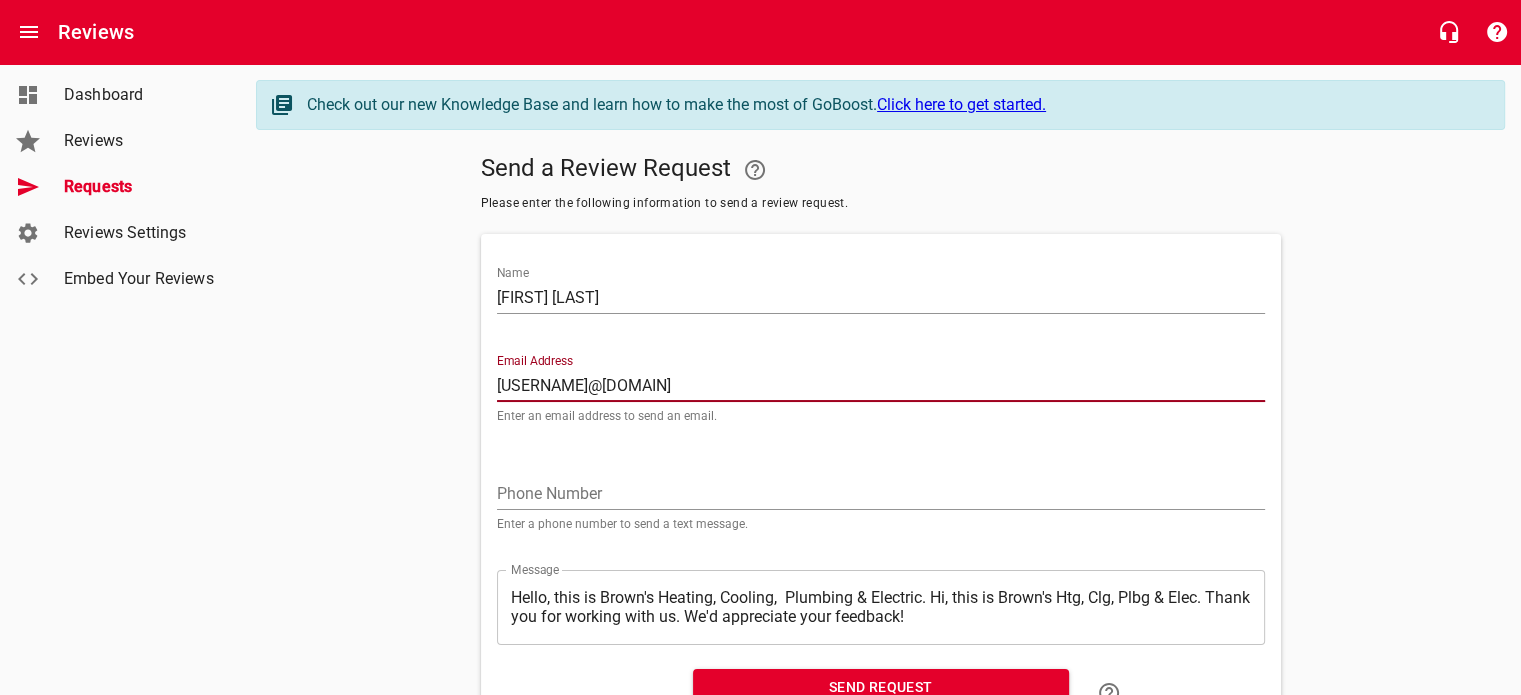 type on "[USERNAME]@[DOMAIN]" 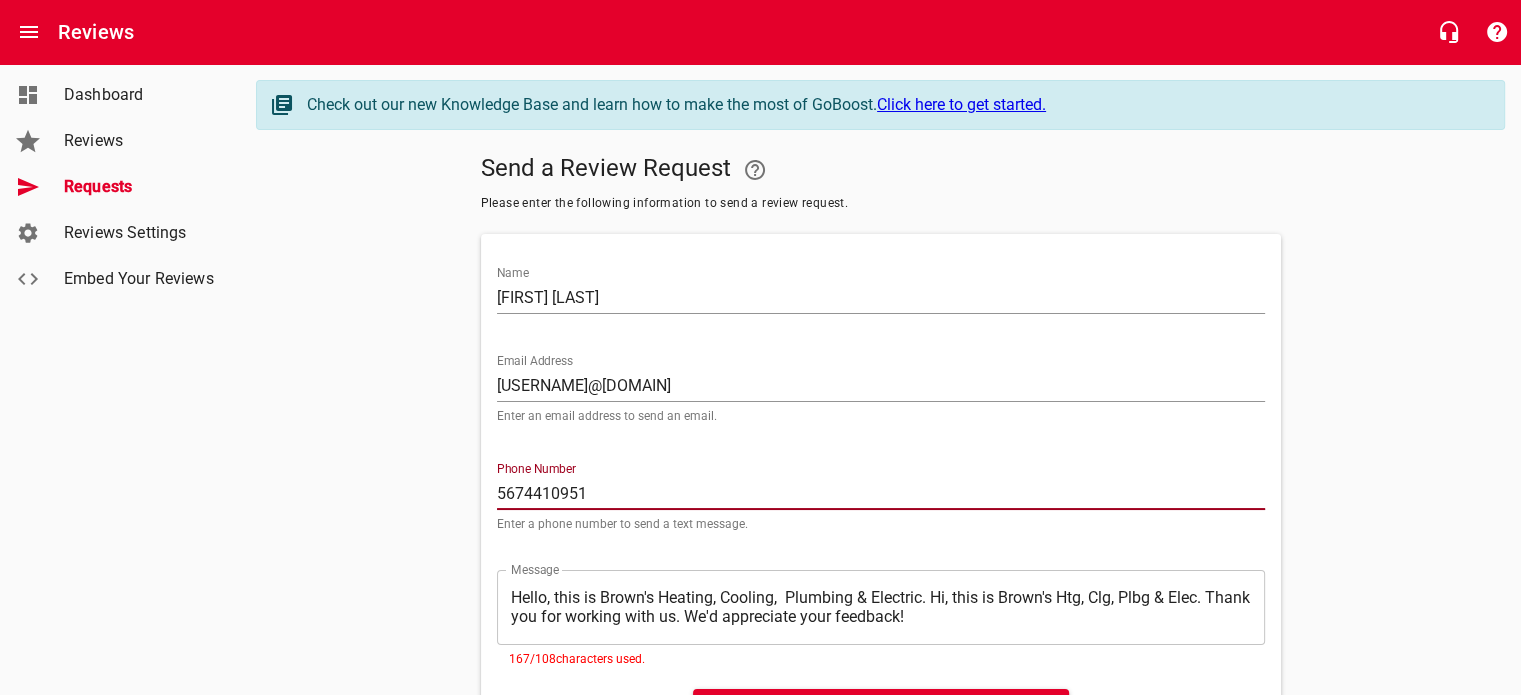 type on "5674410951" 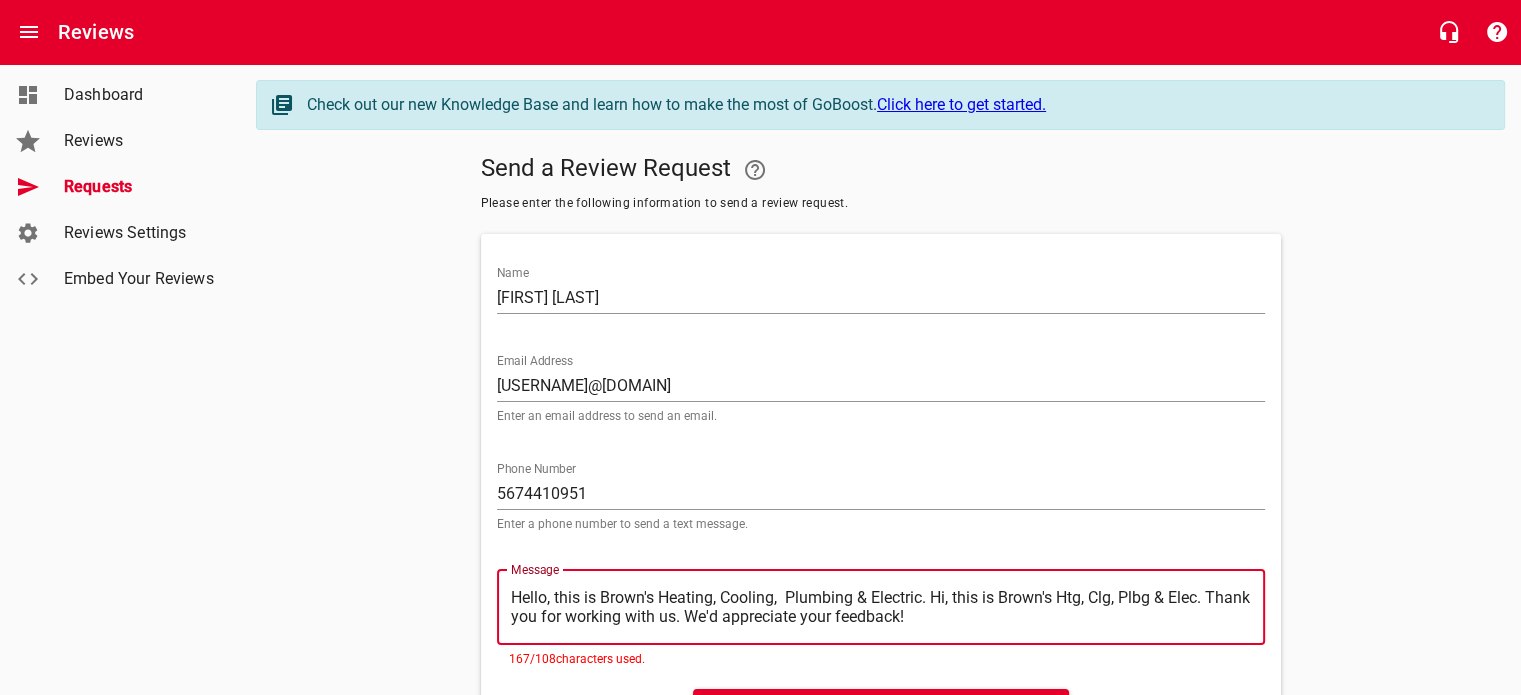 drag, startPoint x: 512, startPoint y: 597, endPoint x: 927, endPoint y: 602, distance: 415.03012 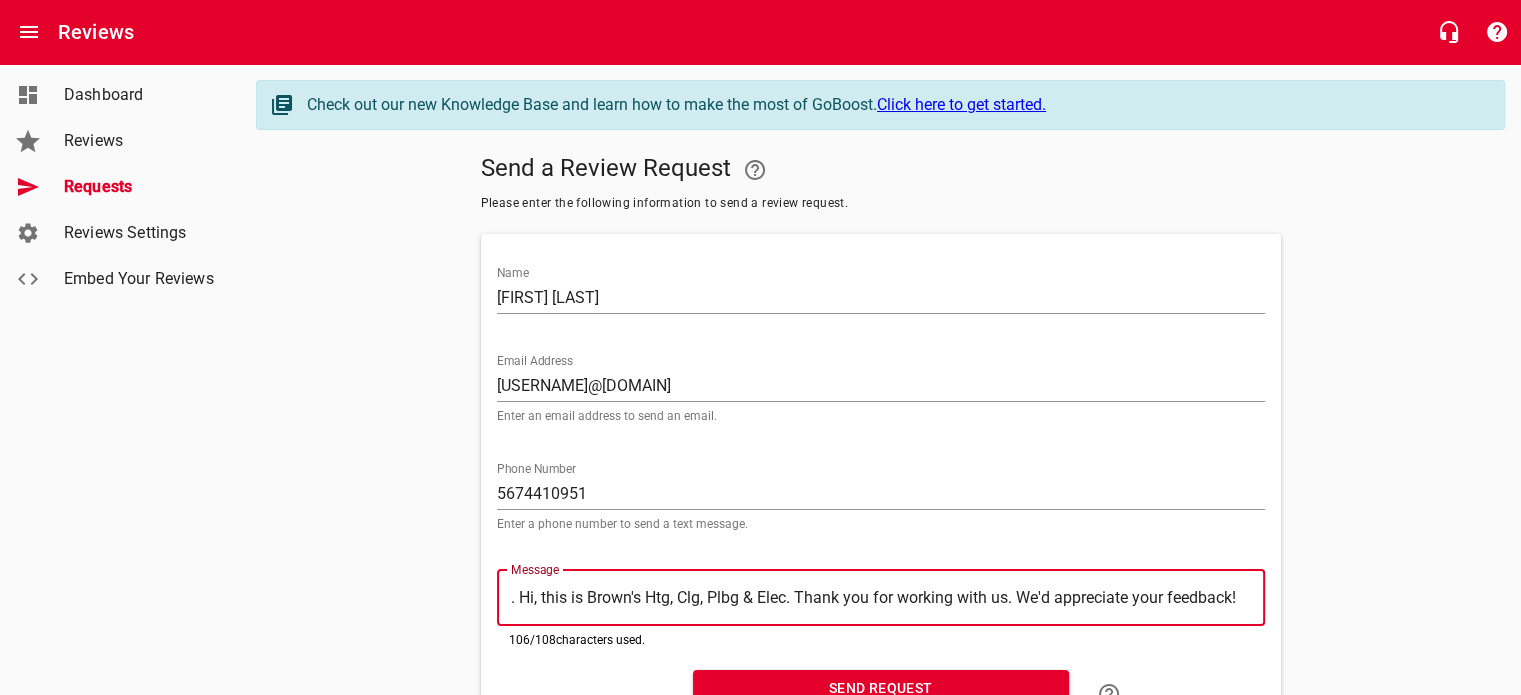 type on "Hi, this is Brown's Htg, Clg, Plbg & Elec. Thank you for working with us. We'd appreciate your feedback!" 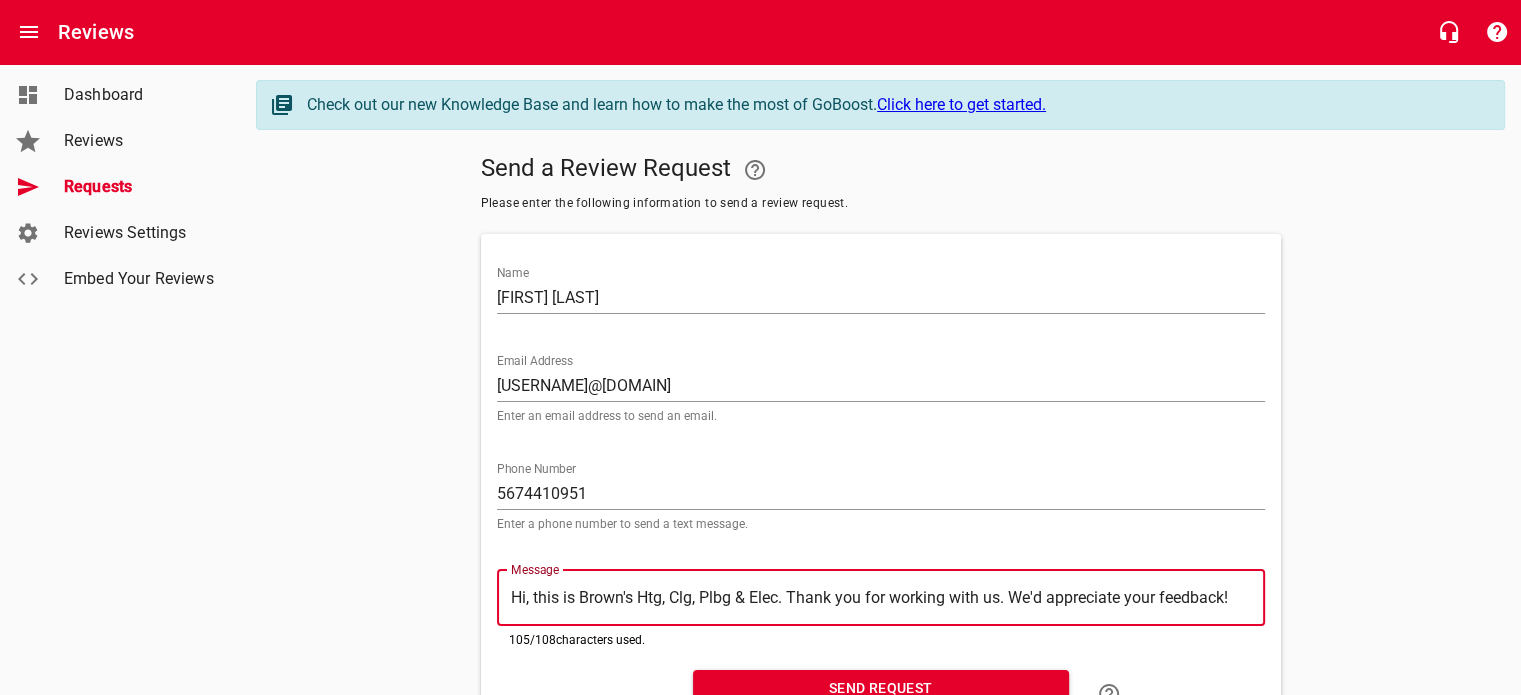 type on "Hi, this is Brown's Htg, Clg, Plbg & Elec. Thank you for working with us. We'd appreciate your feedback!" 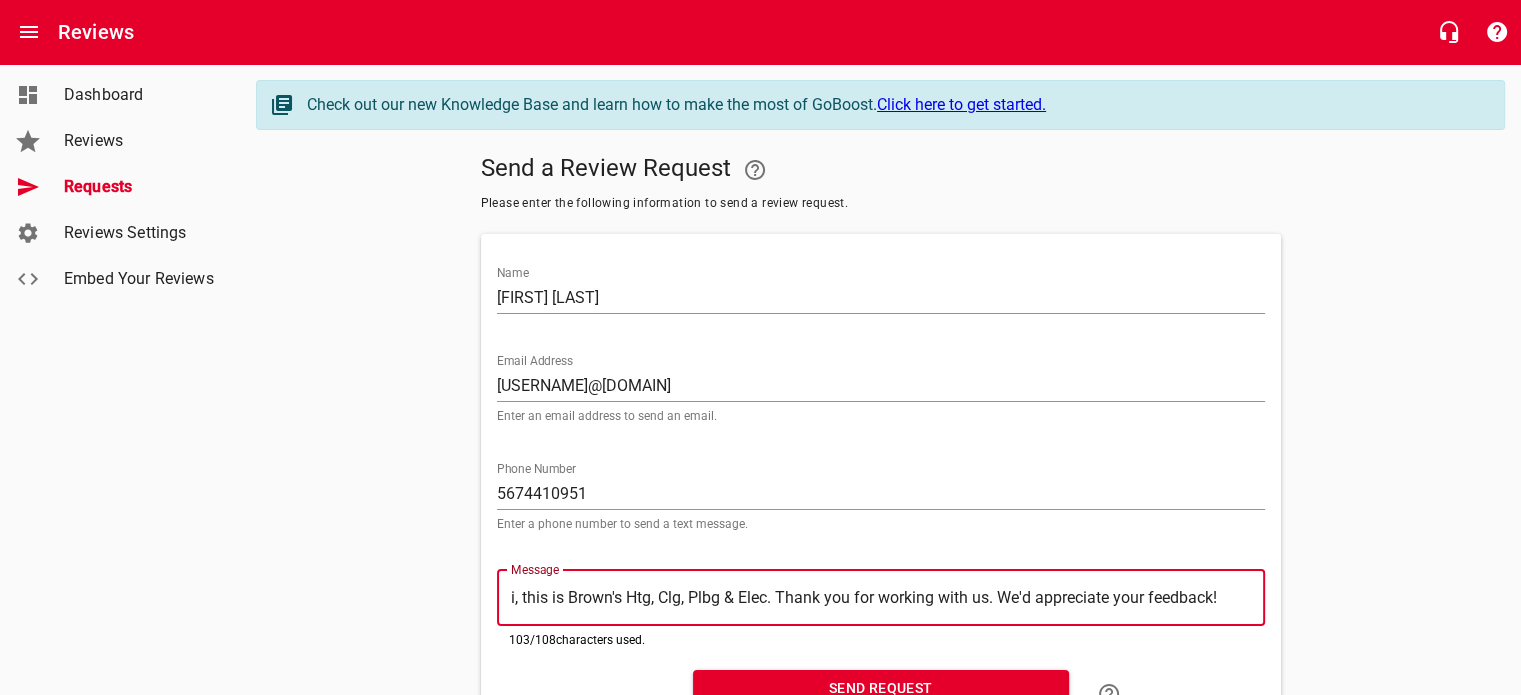 type on "Hi, this is Brown's Htg, Clg, Plbg & Elec. Thank you for working with us. We'd appreciate your feedback!" 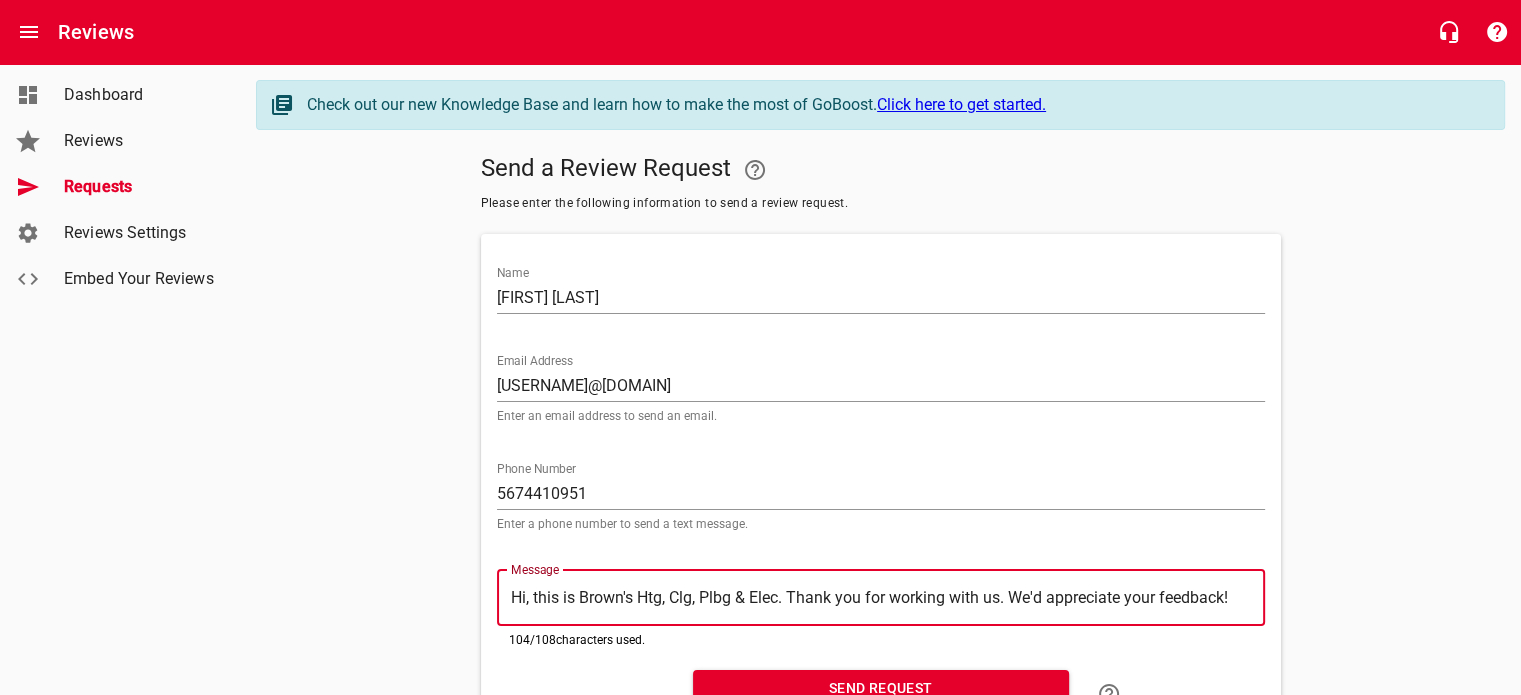 scroll, scrollTop: 97, scrollLeft: 0, axis: vertical 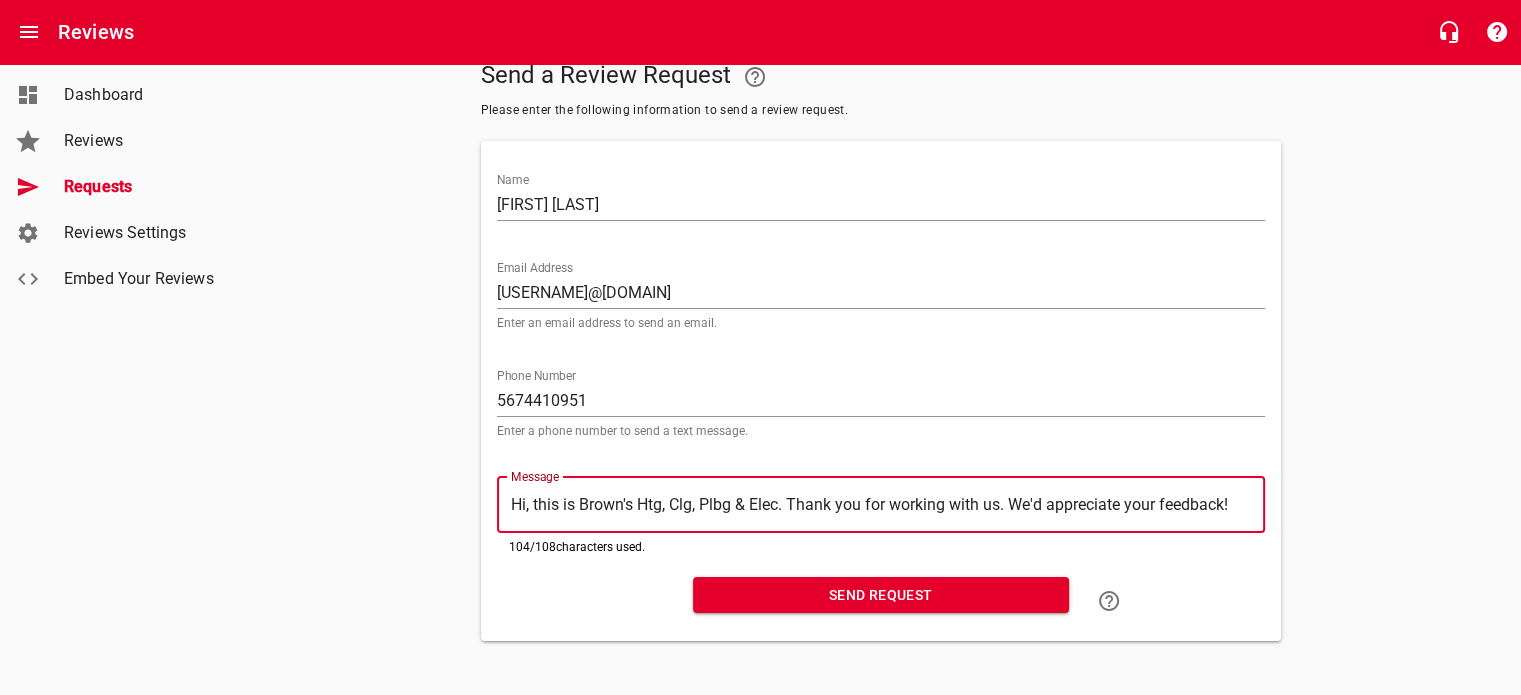 type on "Hi, this is Brown's Htg, Clg, Plbg & Elec. Thank you for working with us. We'd appreciate your feedback!" 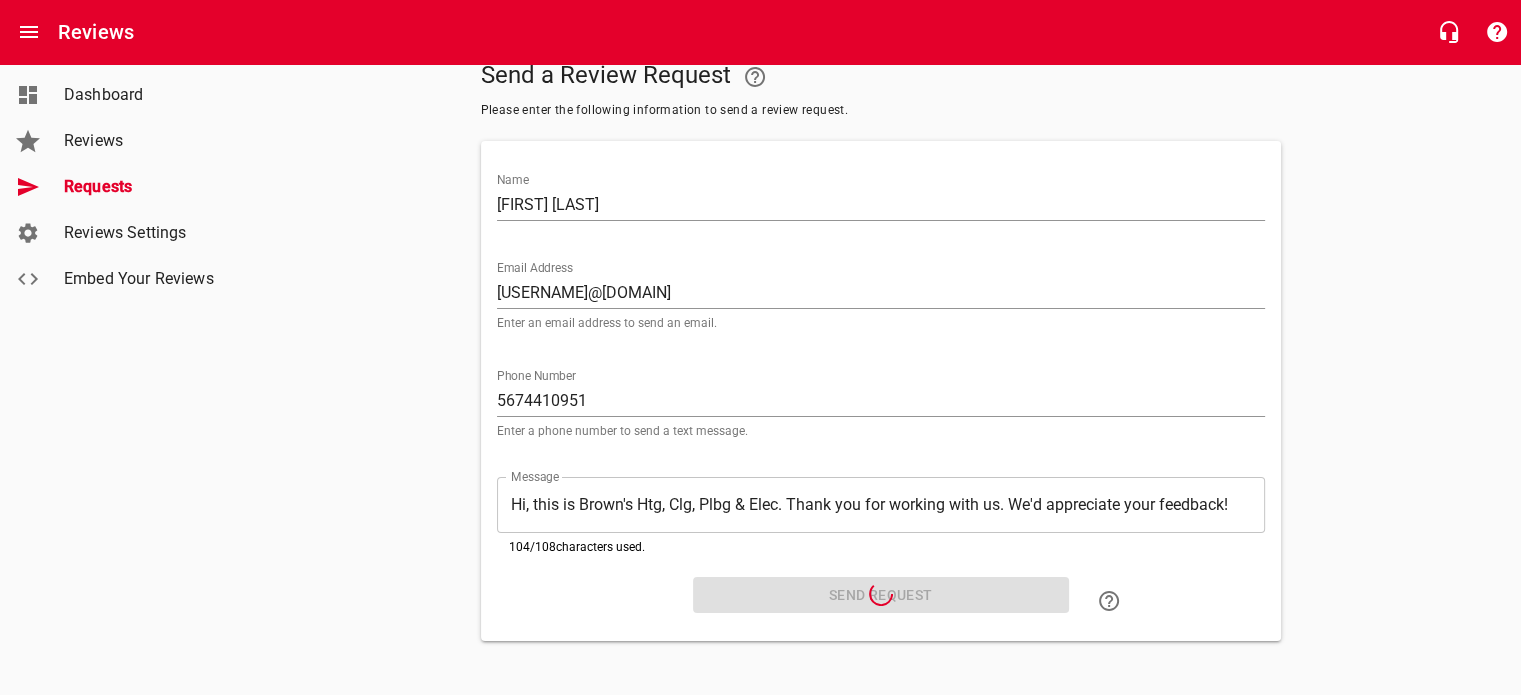 scroll, scrollTop: 0, scrollLeft: 0, axis: both 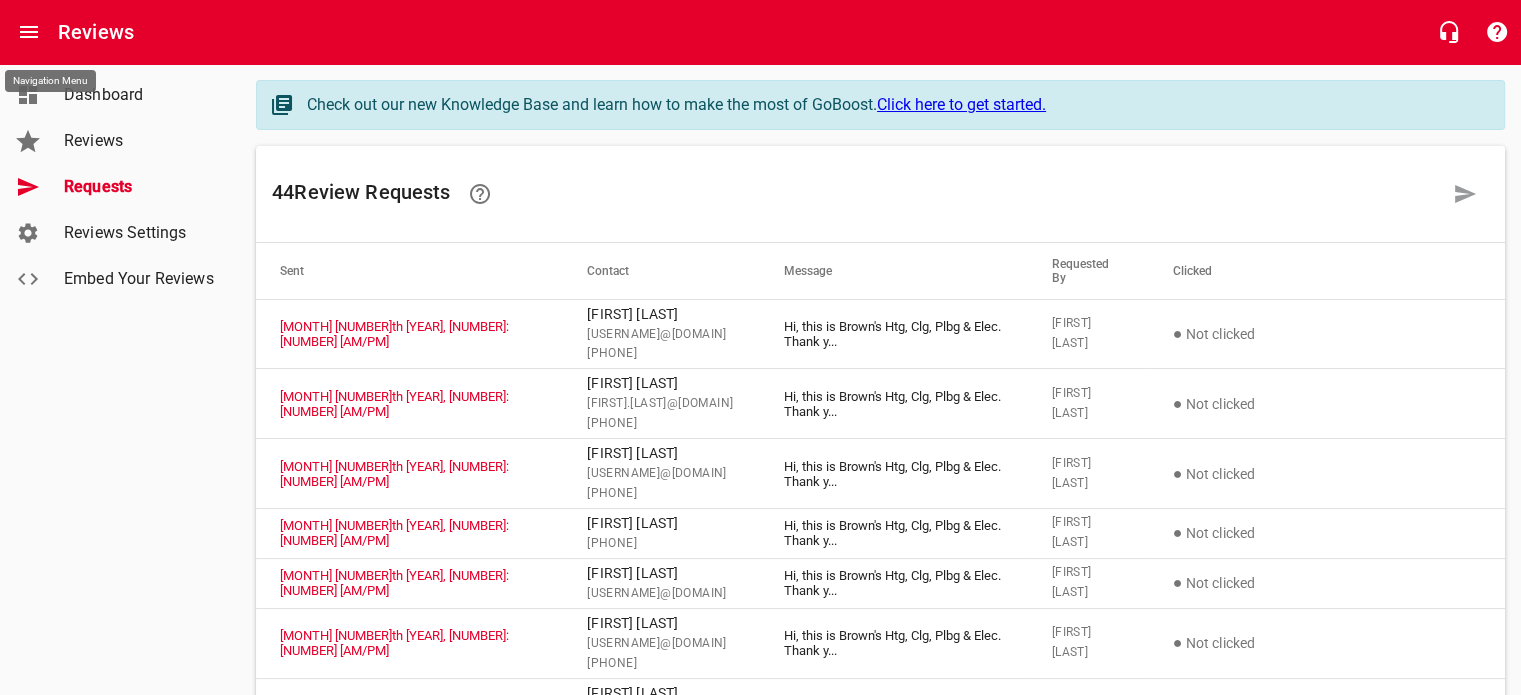 click 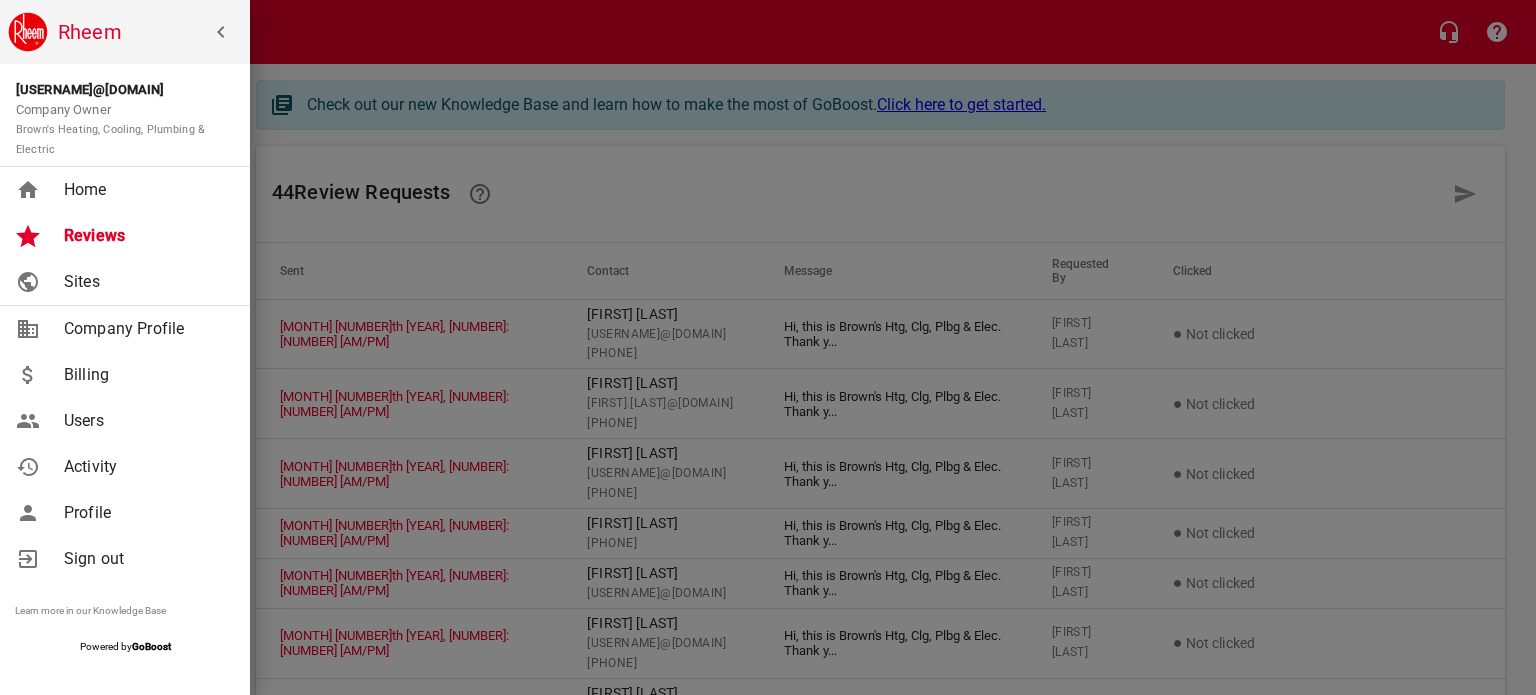 click on "Home" at bounding box center (145, 190) 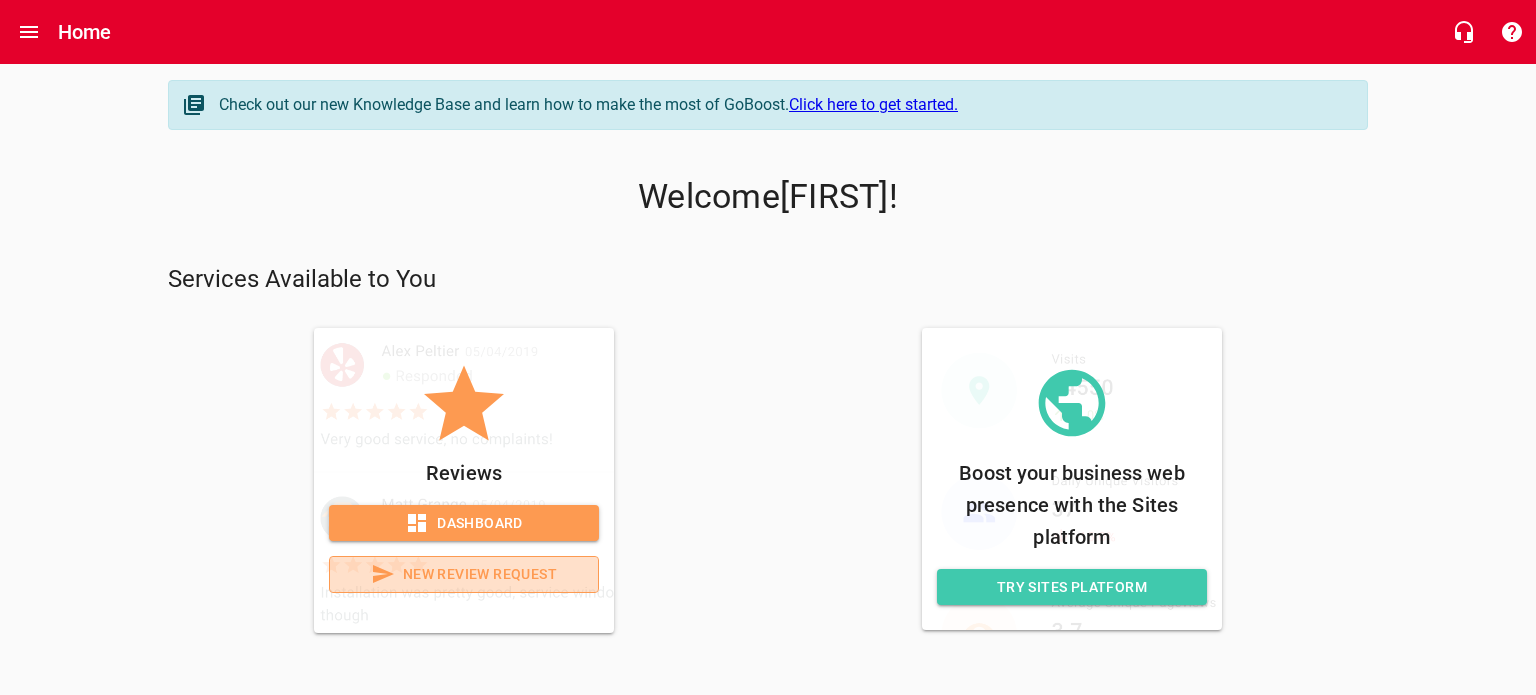 click on "New Review Request" at bounding box center [464, 574] 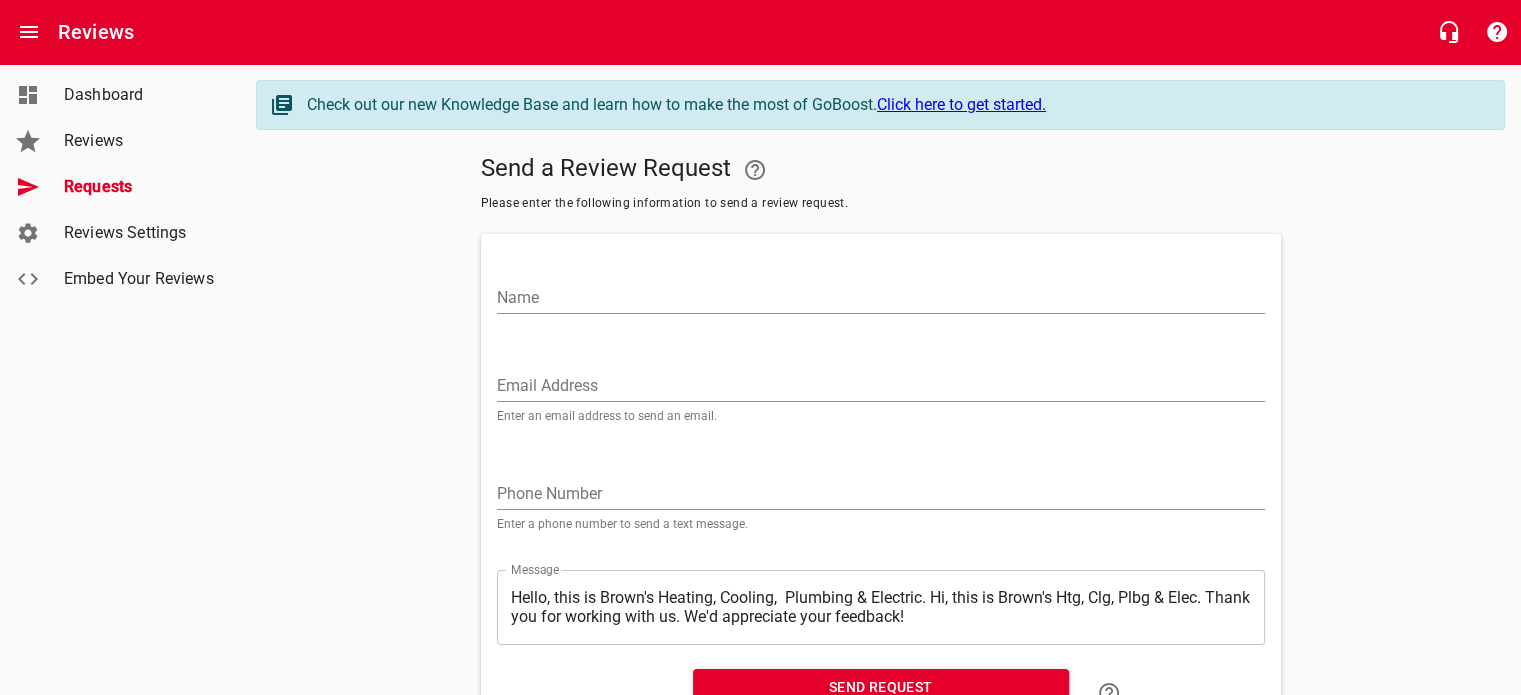 click on "Name" at bounding box center [881, 290] 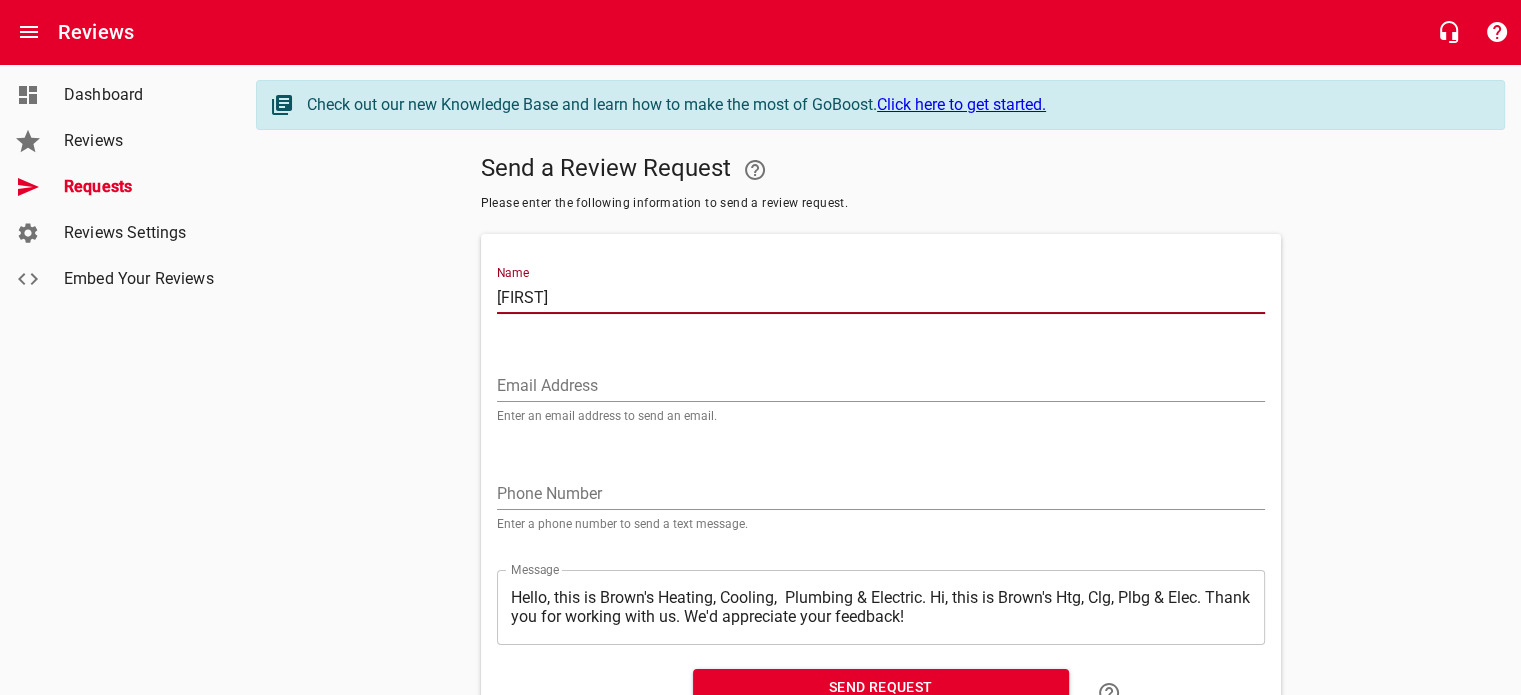 type on "[FIRST]" 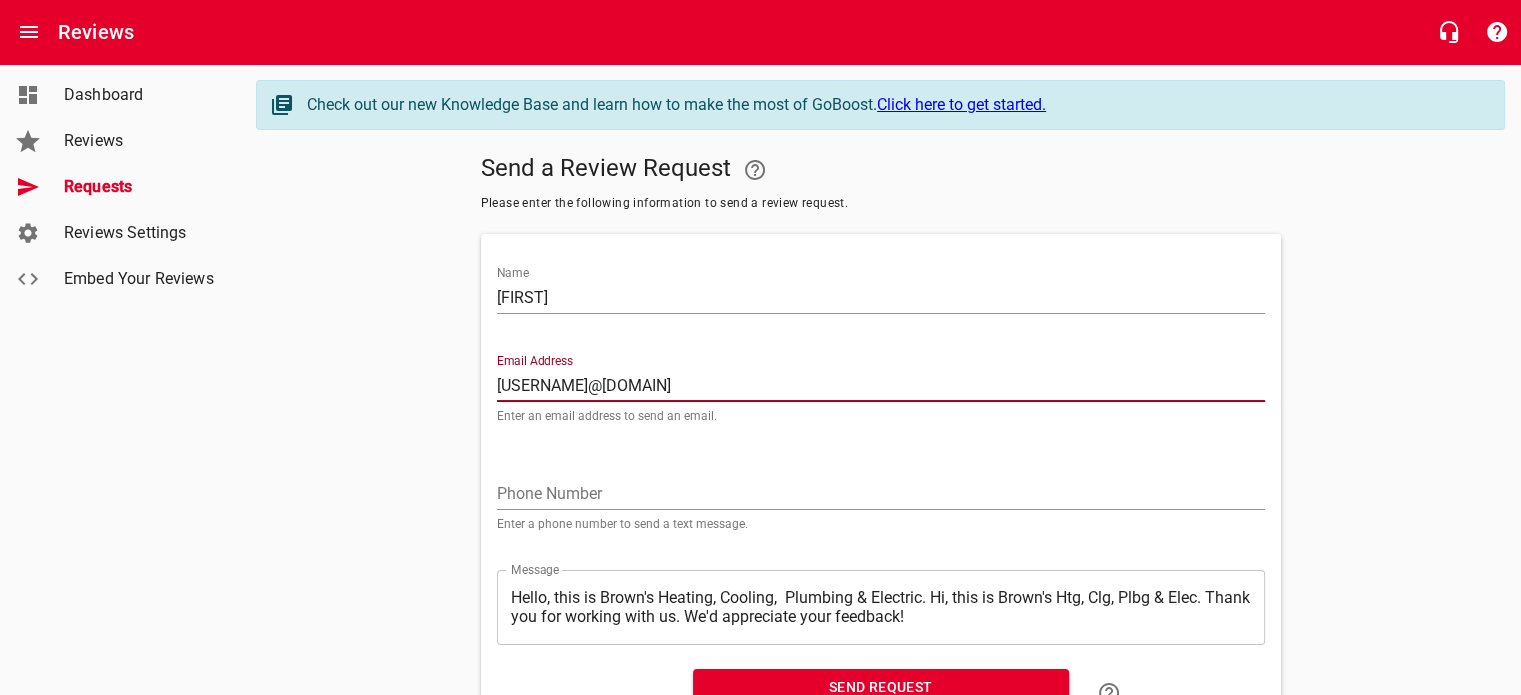 type on "[USERNAME]@[DOMAIN]" 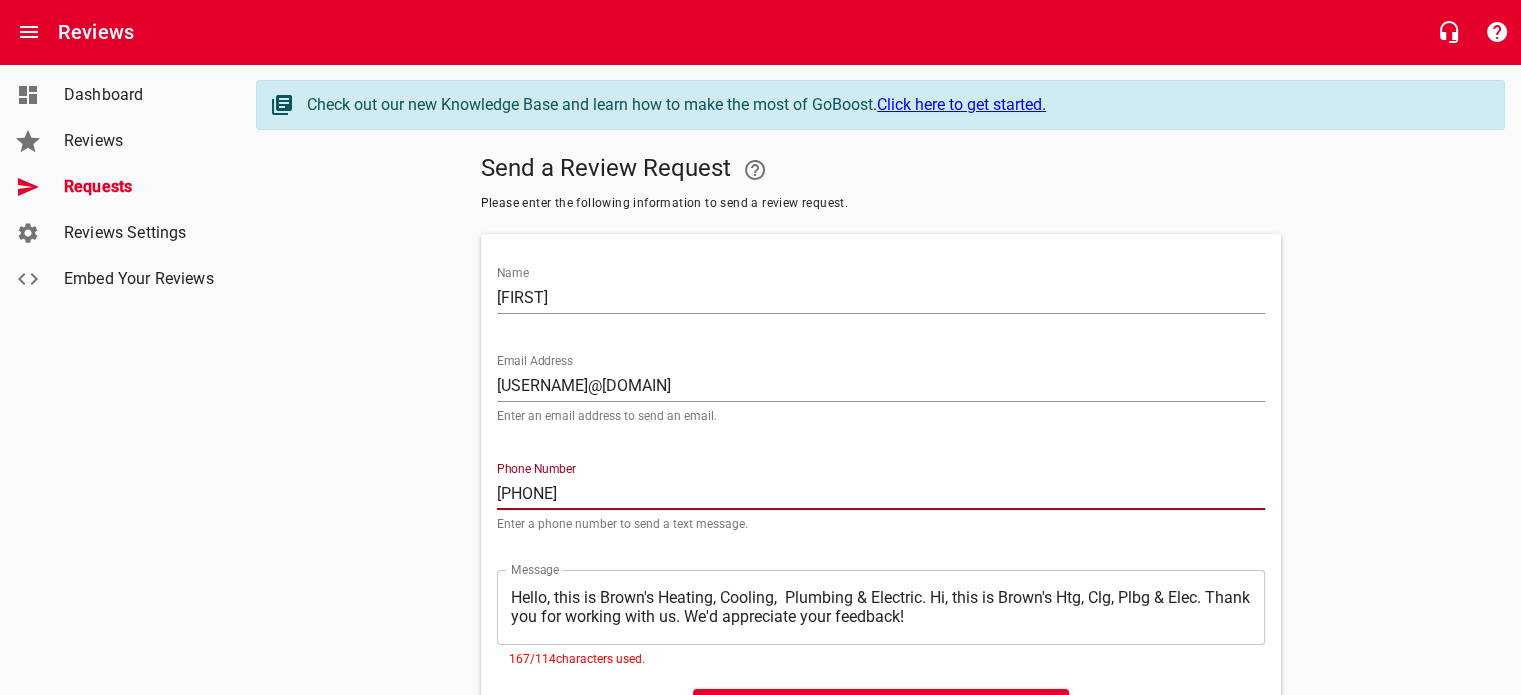 type on "[PHONE]" 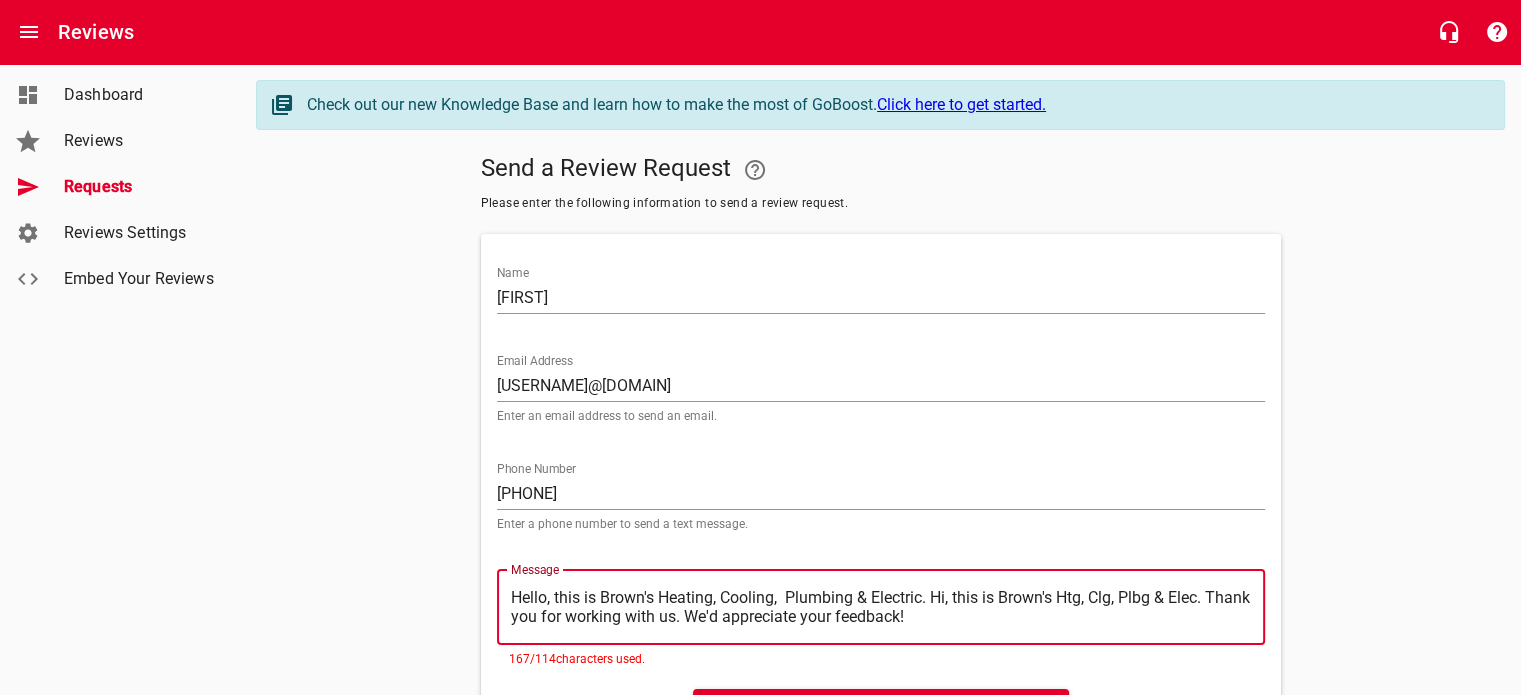 drag, startPoint x: 512, startPoint y: 594, endPoint x: 533, endPoint y: 595, distance: 21.023796 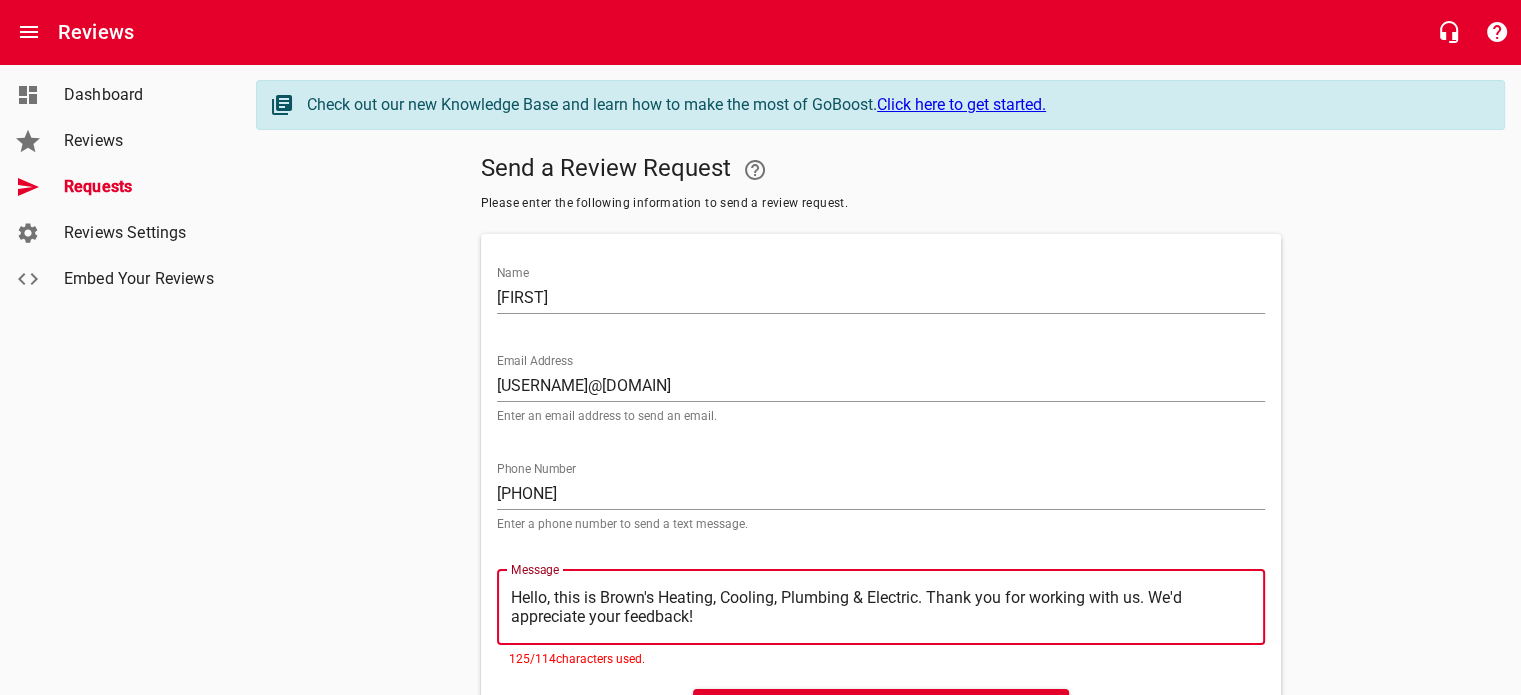 type on "Hello, this is Brown's Heating, Cooling, Plumbing & Electric. Thank you for working with us. We'd appreciate your feedback!" 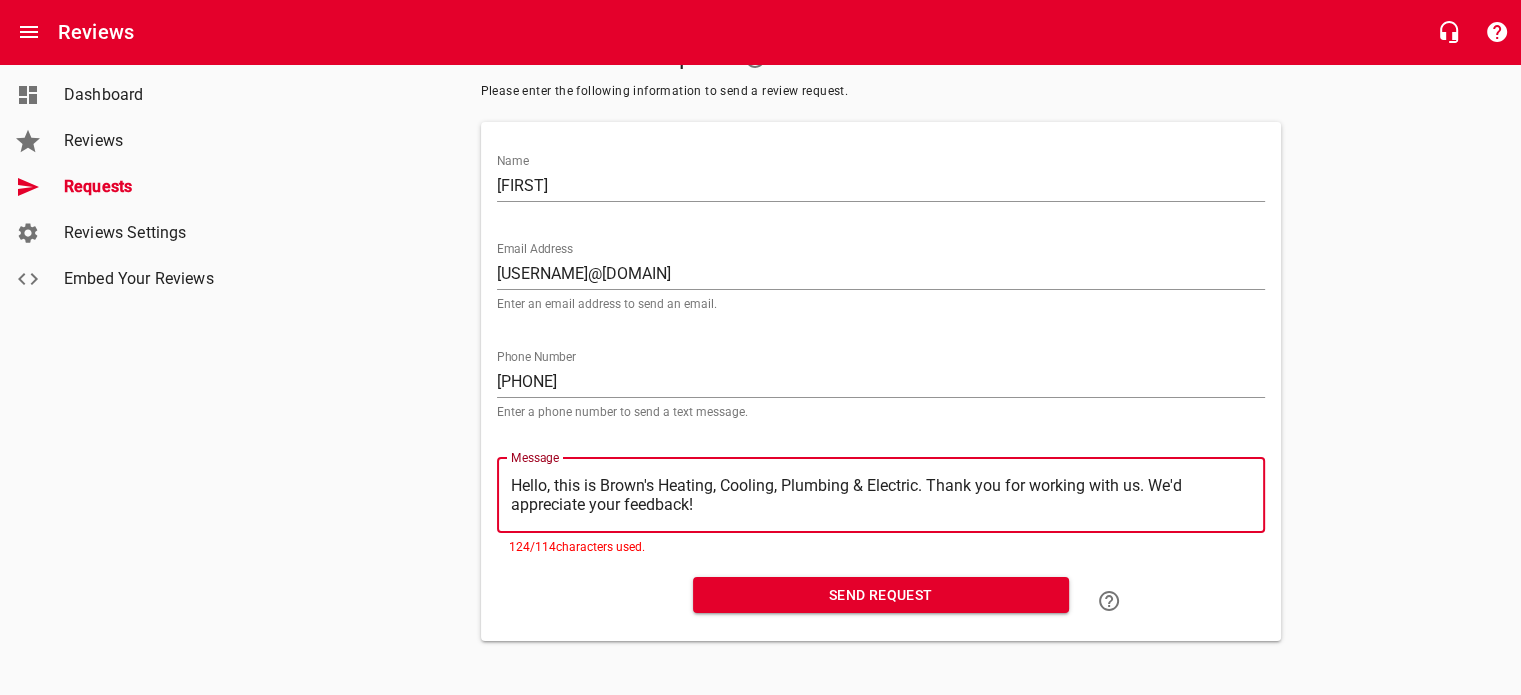 scroll, scrollTop: 116, scrollLeft: 0, axis: vertical 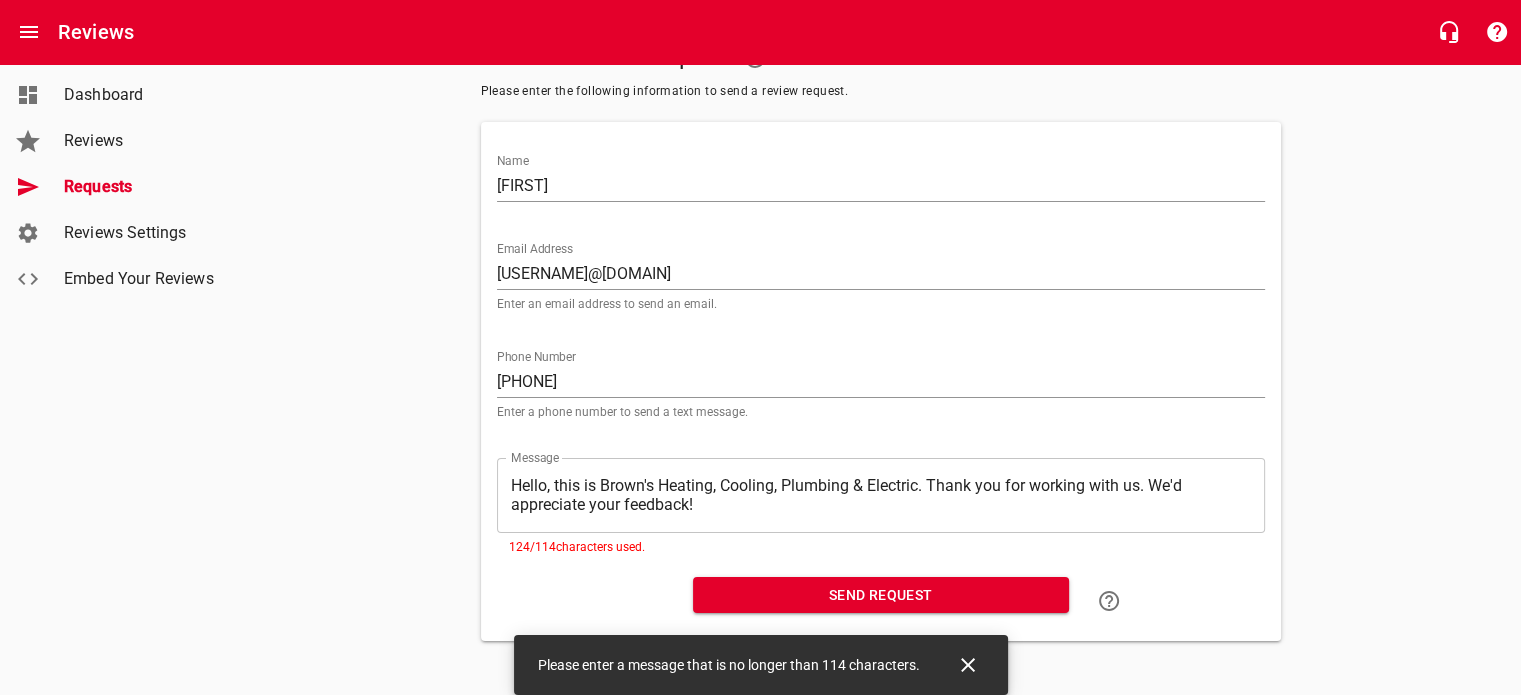 click on "Hello, this is Brown's Heating, Cooling, Plumbing & Electric. Thank you for working with us. We'd appreciate your feedback!" at bounding box center (881, 495) 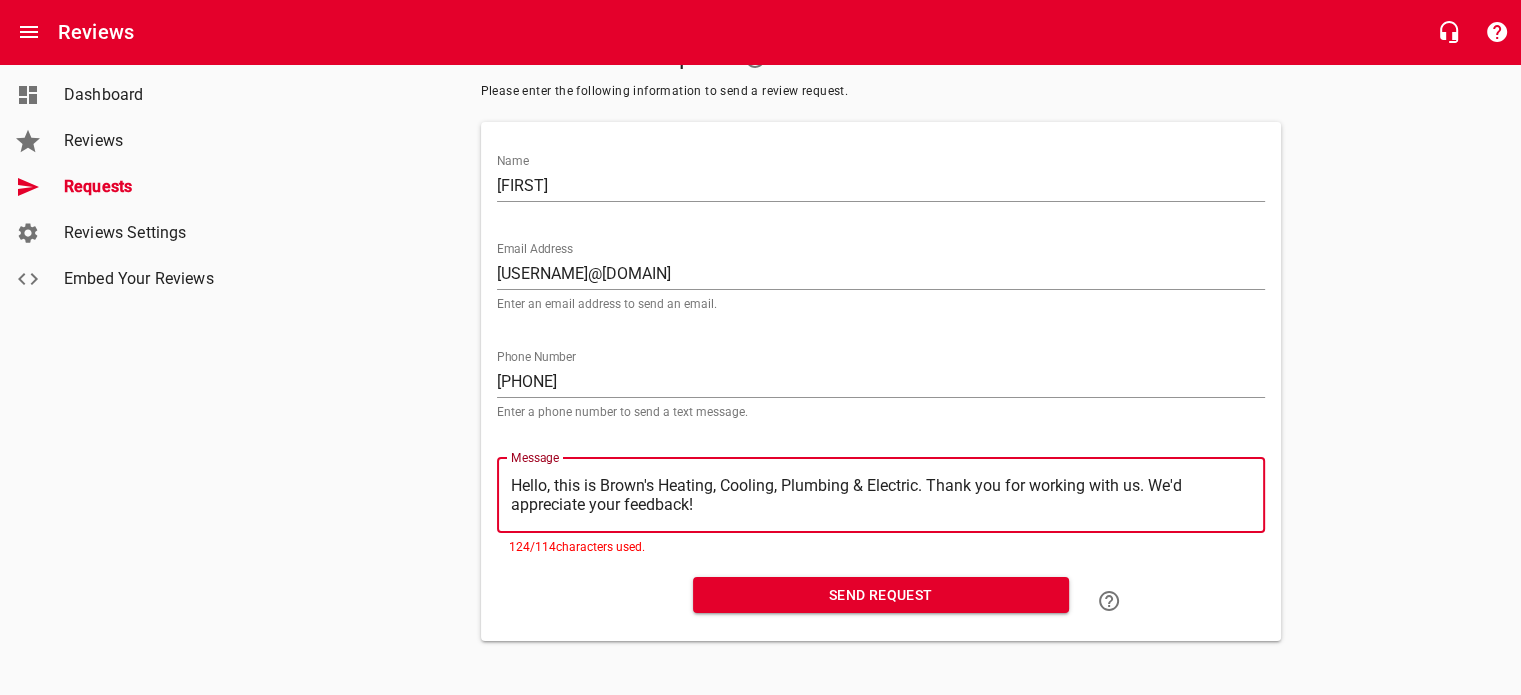 click on "Hello, this is Brown's Heating, Cooling, Plumbing & Electric. Thank you for working with us. We'd appreciate your feedback!" at bounding box center (881, 495) 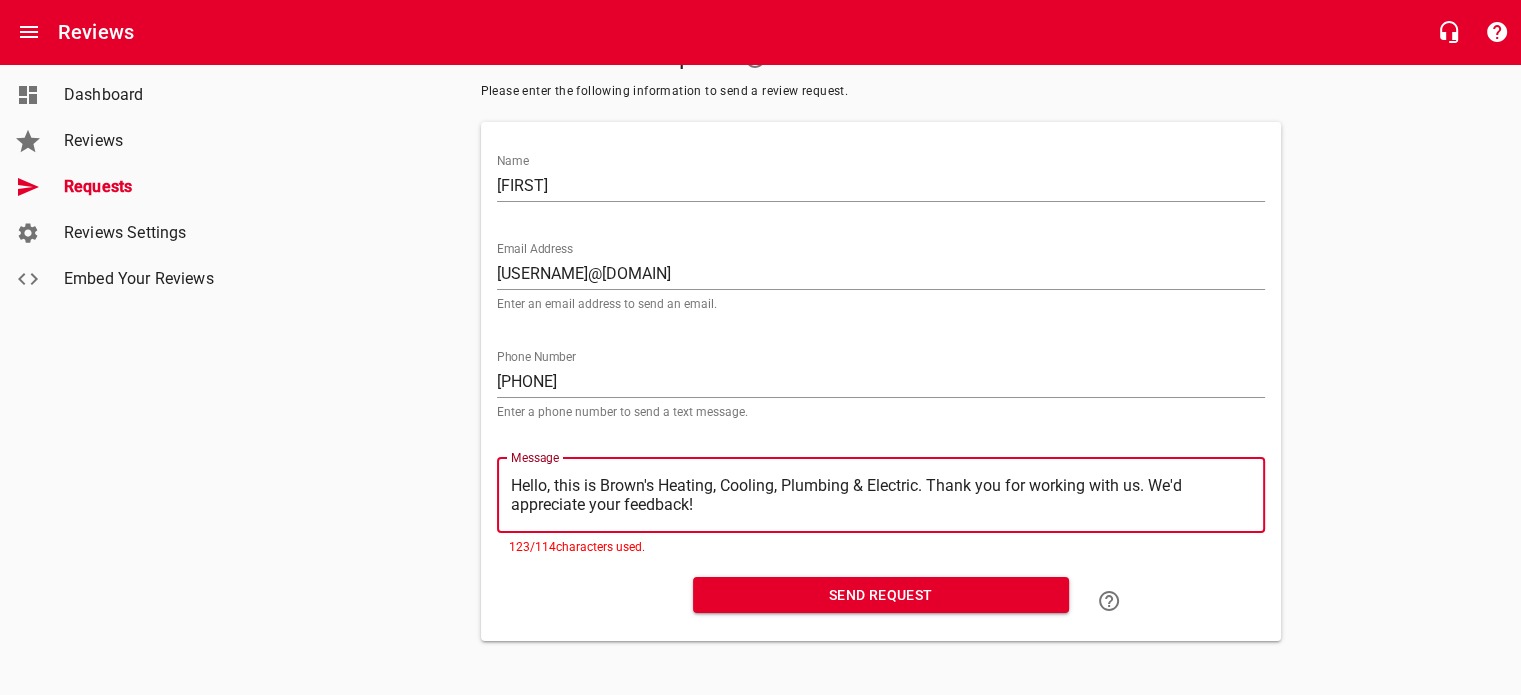 type on "Hello, this is Brown's Heating, Cooling, Plumbing & Electric. Thank you for working with us. We'd appreciate your feedback!" 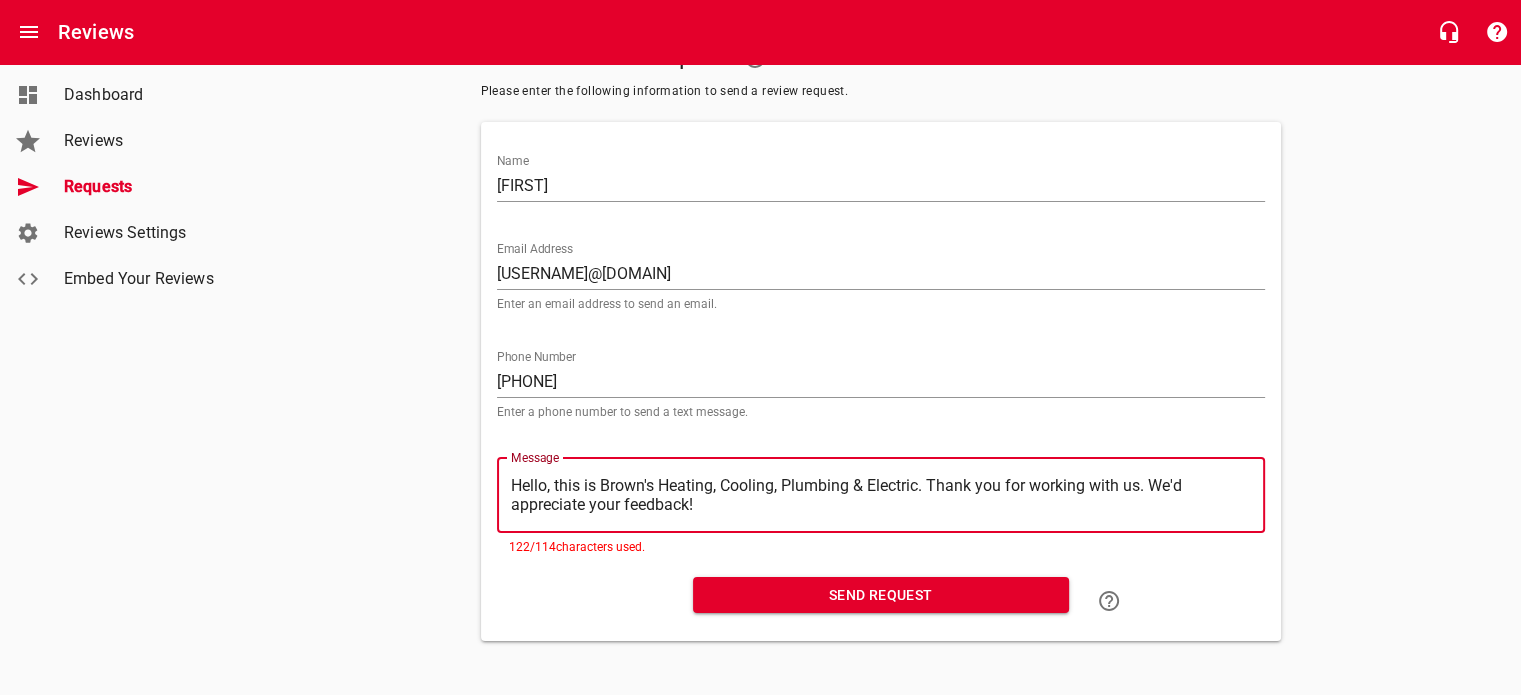 type on "Hello, this is Brown's Heating, Cooling, Plumbing & Electric. Thank you for working with us. We'd appreciate your feedback!" 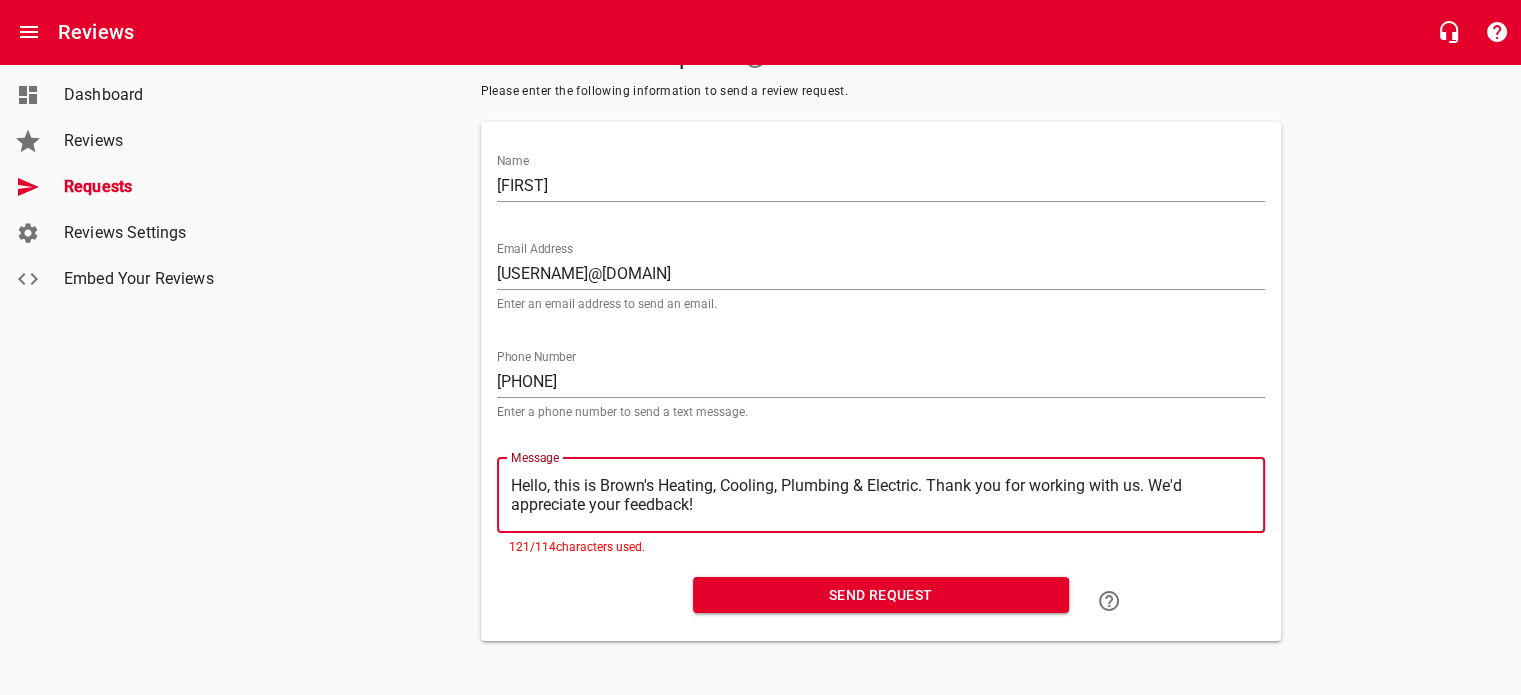 type on "Hello, this is Brown's Heating, Cooling, Plumbing & Electric. Thank you for working with us. We'd appreciate your feedback!" 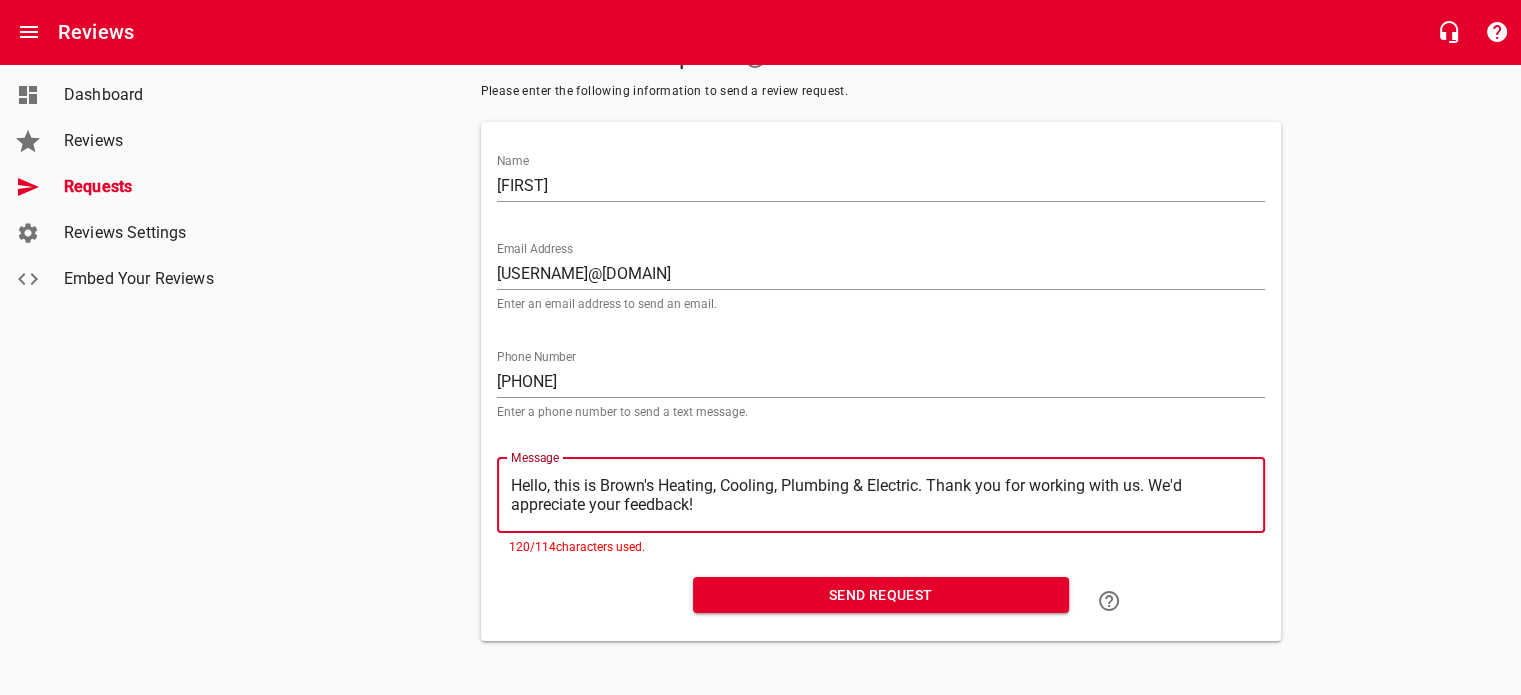 type on "Hello, this is Brown's Heating, Cooling, Plumbing & Electric. Thank you for working with us. We'd appreciate your feedback!" 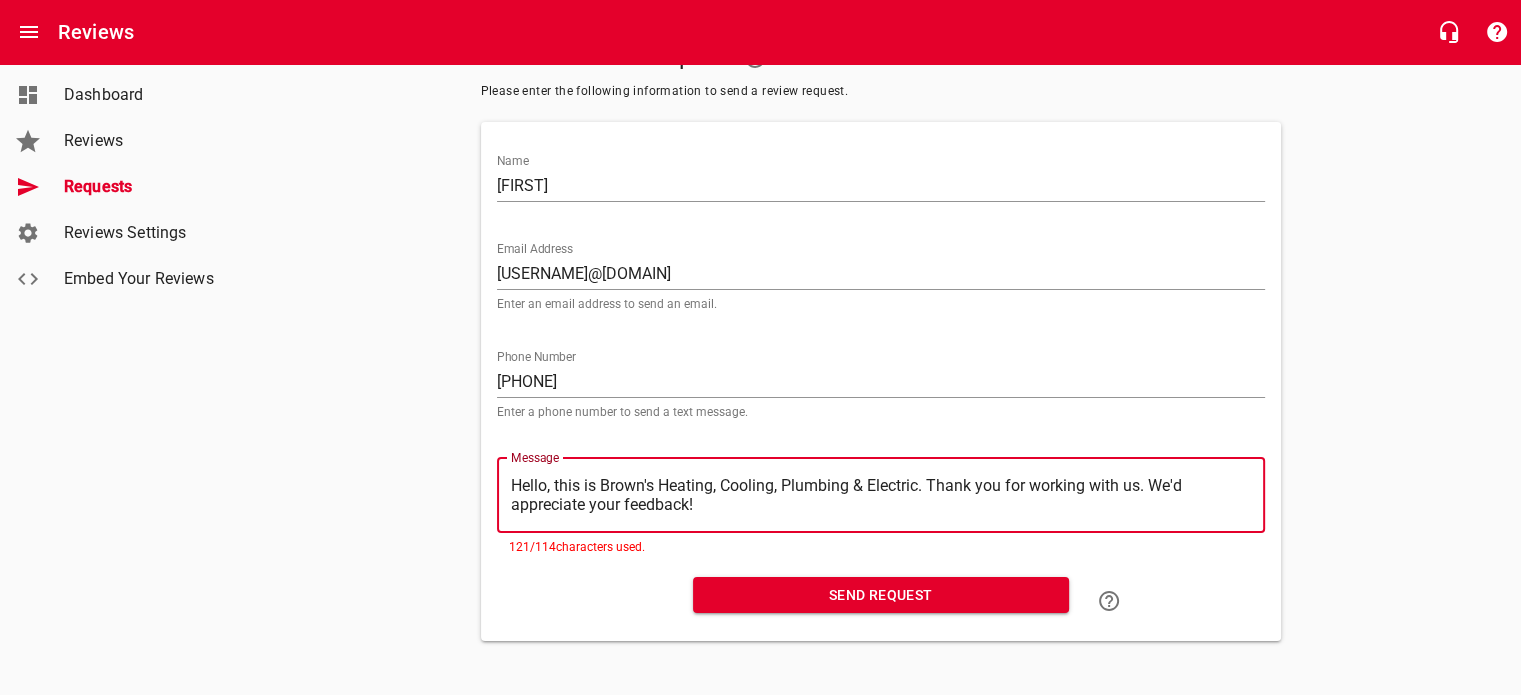 type on "Hi, this is Brown's Heating, Cooling, Plumbing & Electric. Thank you for working with us. We'd appreciate your feedback!" 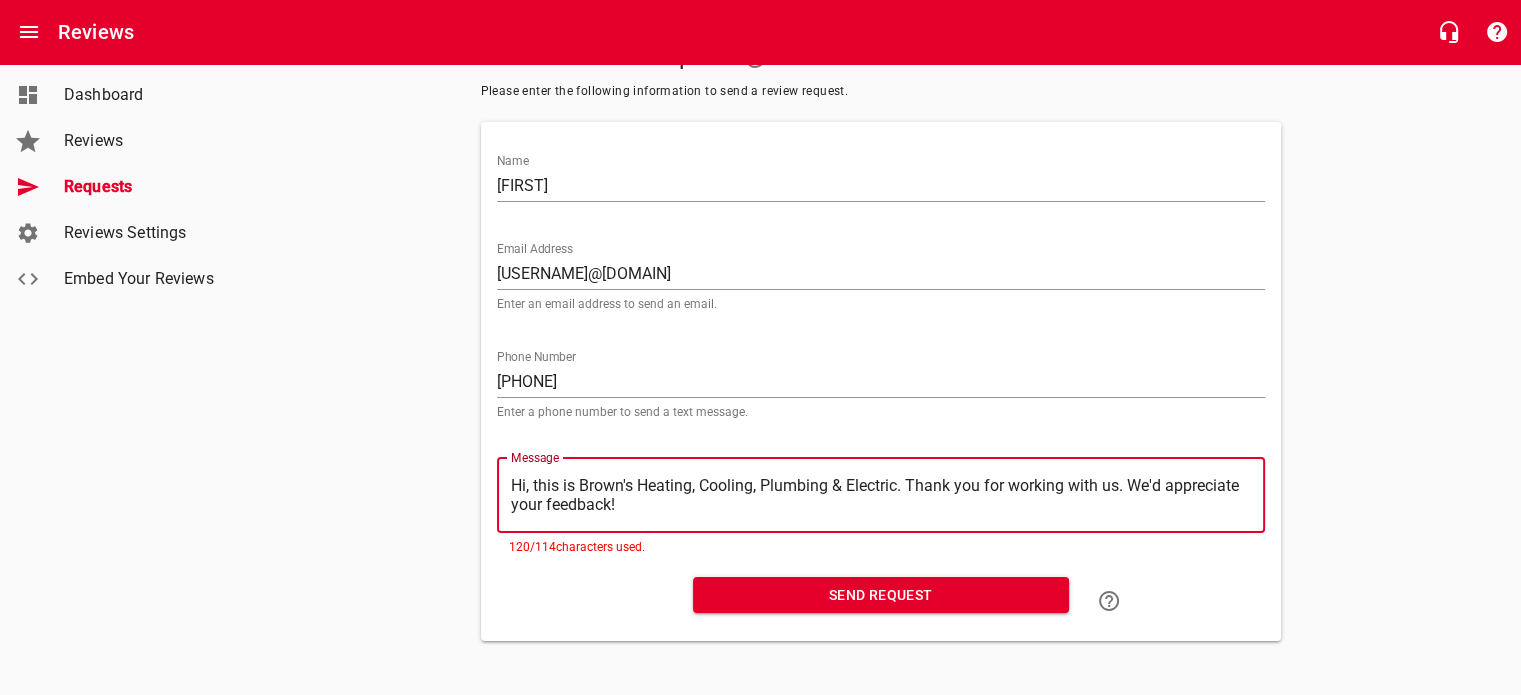 type on "Hi, this is Brown's Heating, Cooling, Plumbing  Electric. Thank you for working with us. We'd appreciate your feedback!" 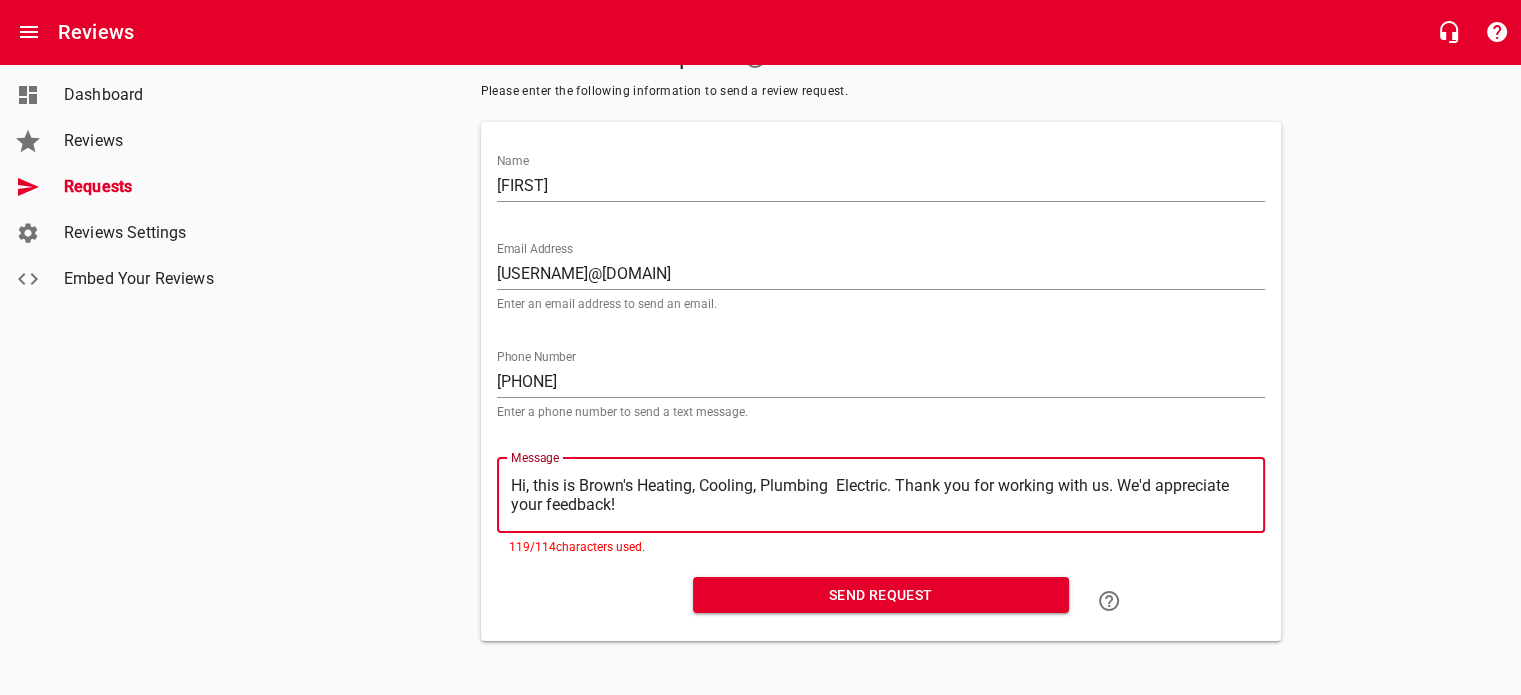 type on "Hello, this is Brown's Heating, Cooling, Plumbing, Electric. Thank you for working with us. We'd appreciate your feedback!" 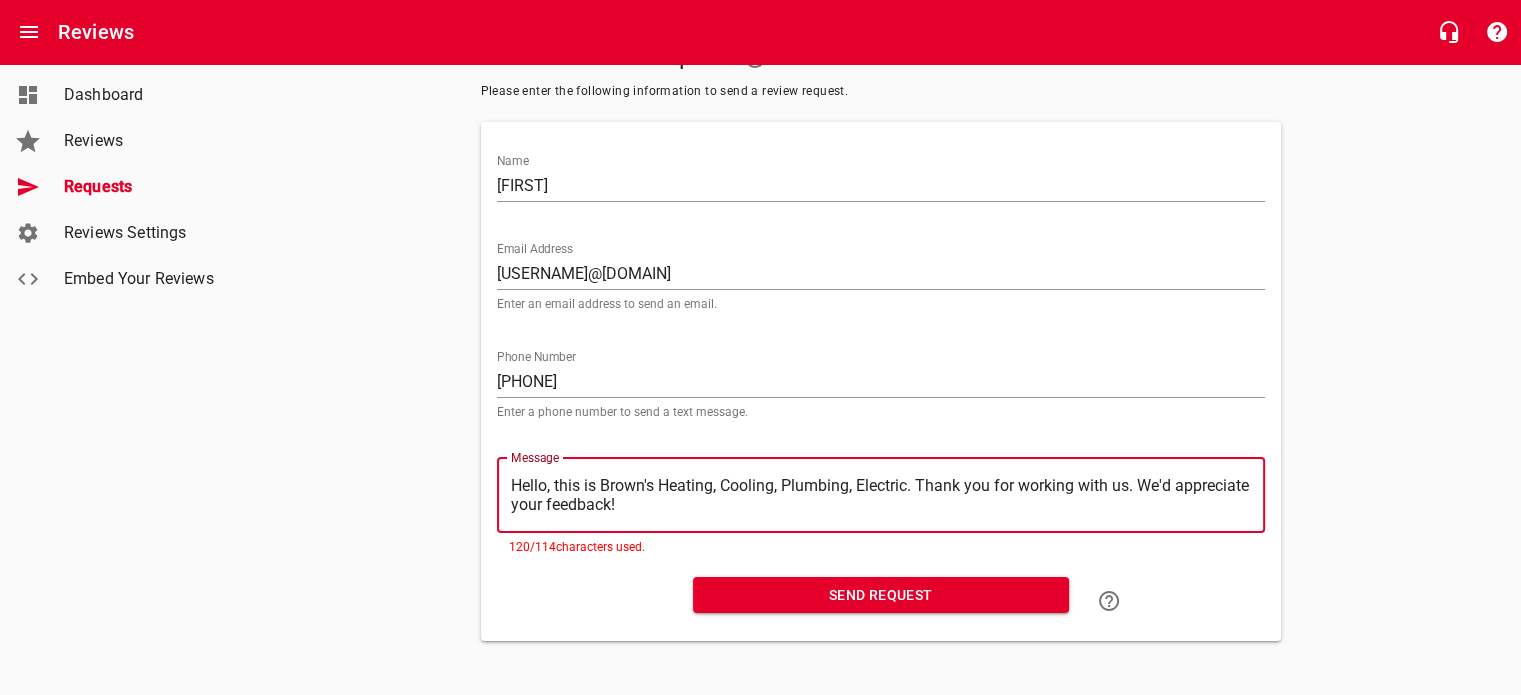 type on "Hi, this is Brown's Heating, Cooling, Plumbing, Electric. Thank you for working with us. We'd appreciate your feedback!" 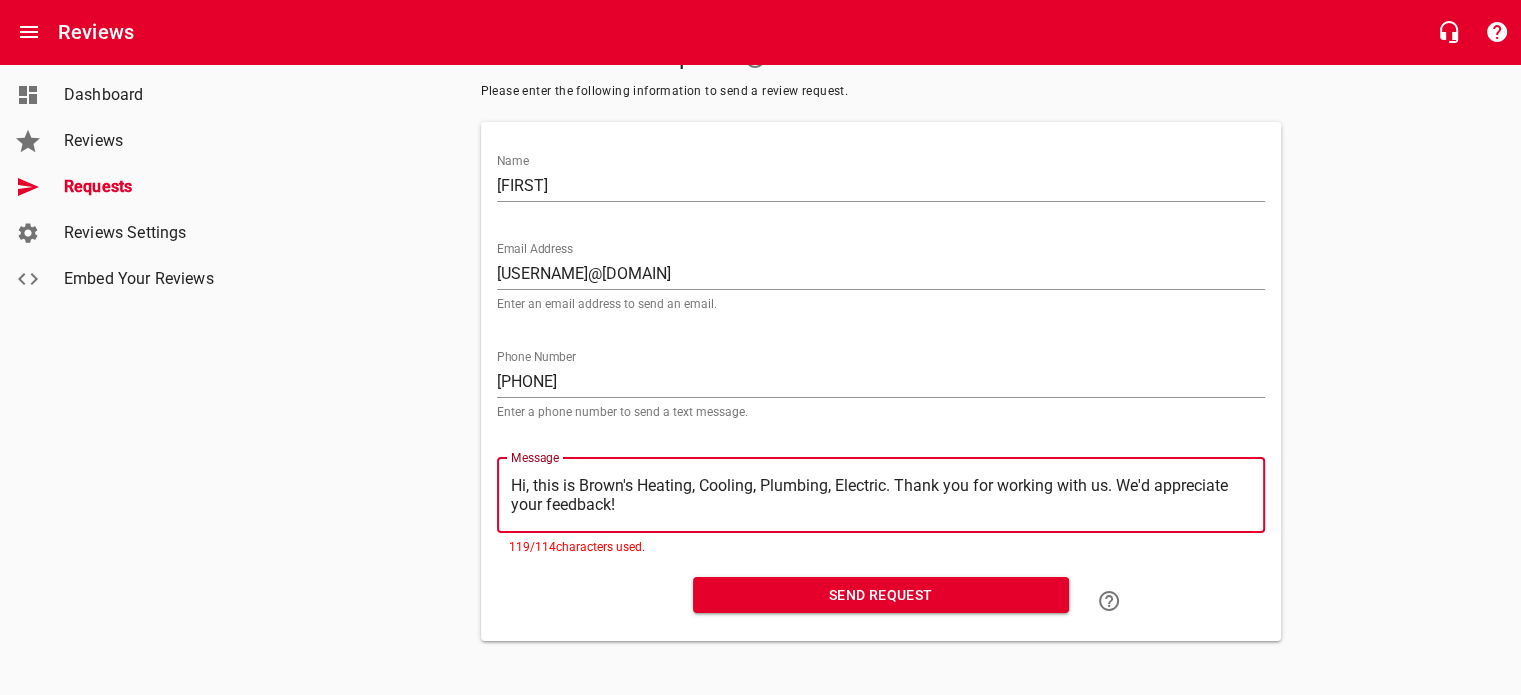 type on "Hi, this is Brown's Heating, Cooling, Plumbing, Electric. Thanks you for working with us. We'd appreciate your feedback!" 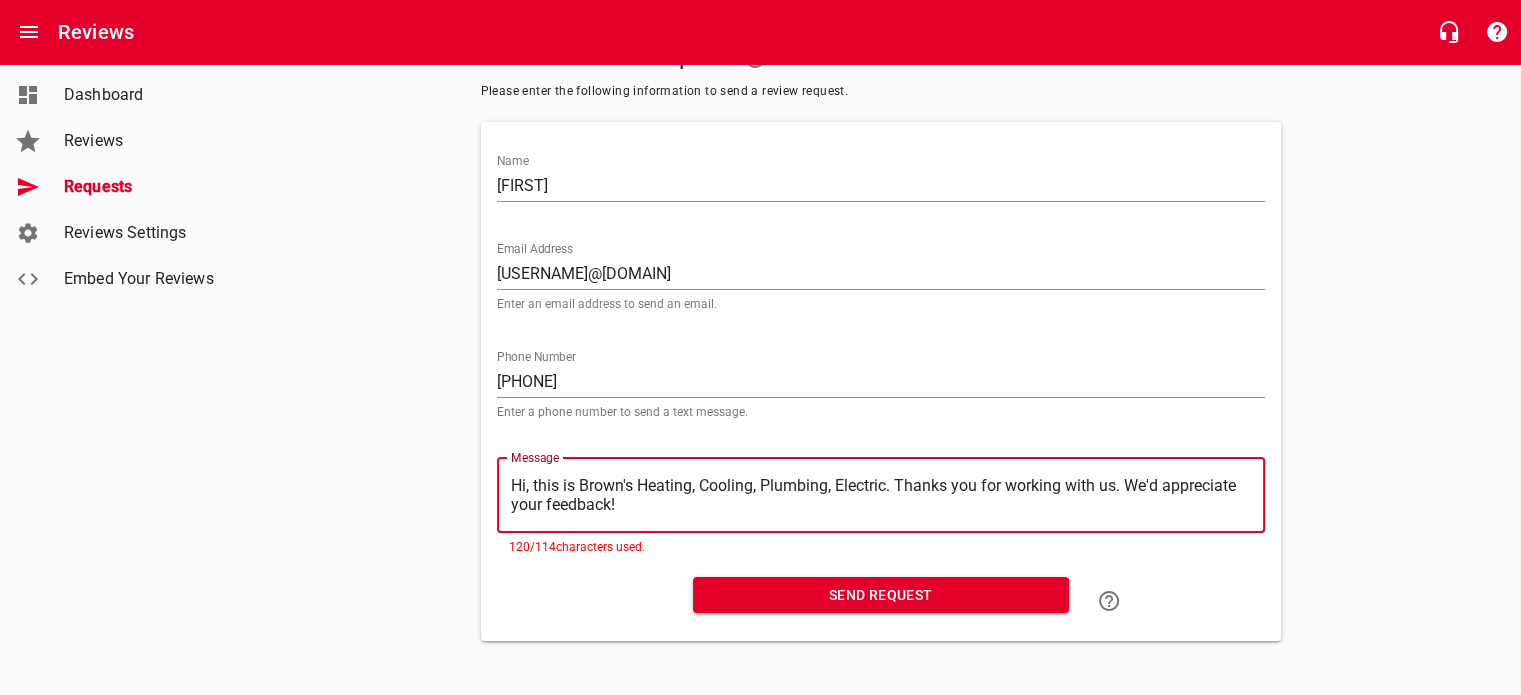 type on "Hi, this is Brown's Heating, Cooling, Plumbing, Electric. Thanksyou for working with us. We'd appreciate your feedback!" 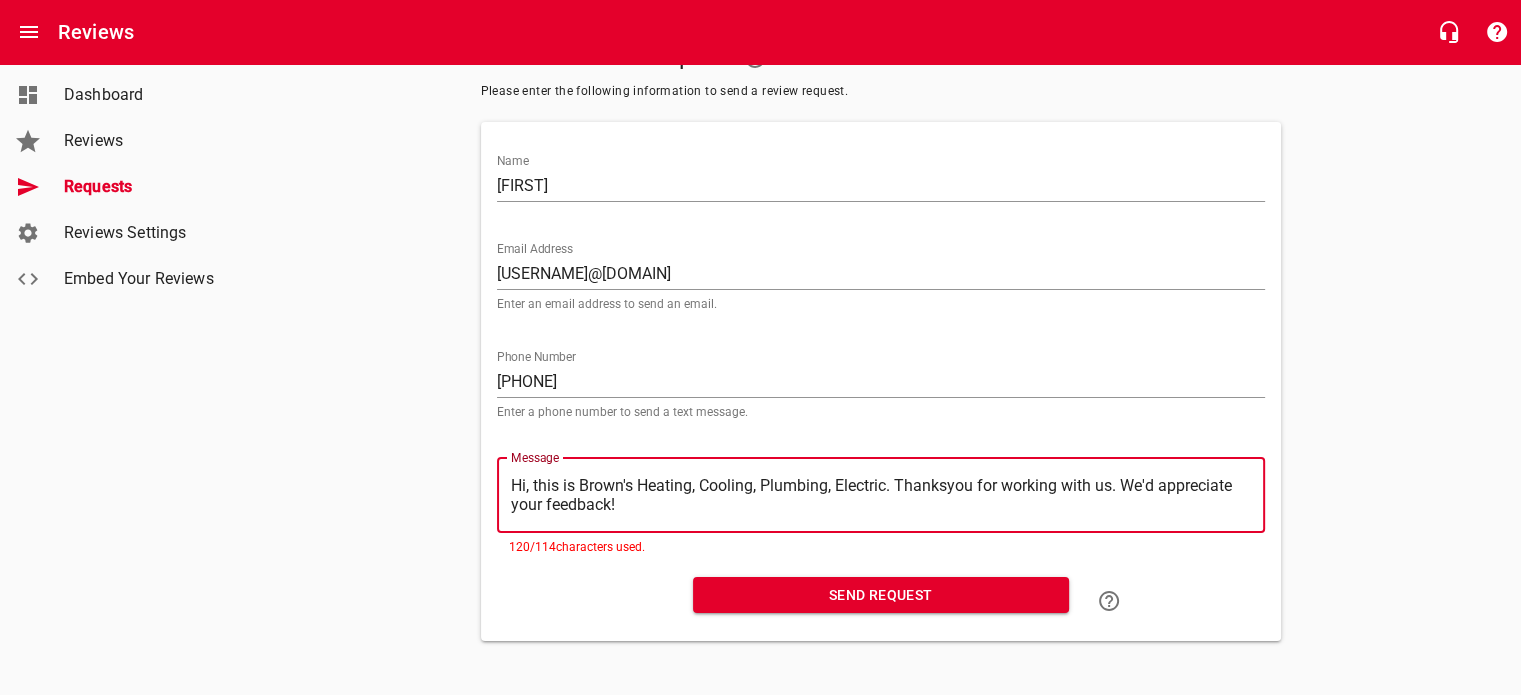 type on "Hi, this is Brown's Heating, Cooling, Plumbing, Electric. Thanksou for working with us. We'd appreciate your feedback!" 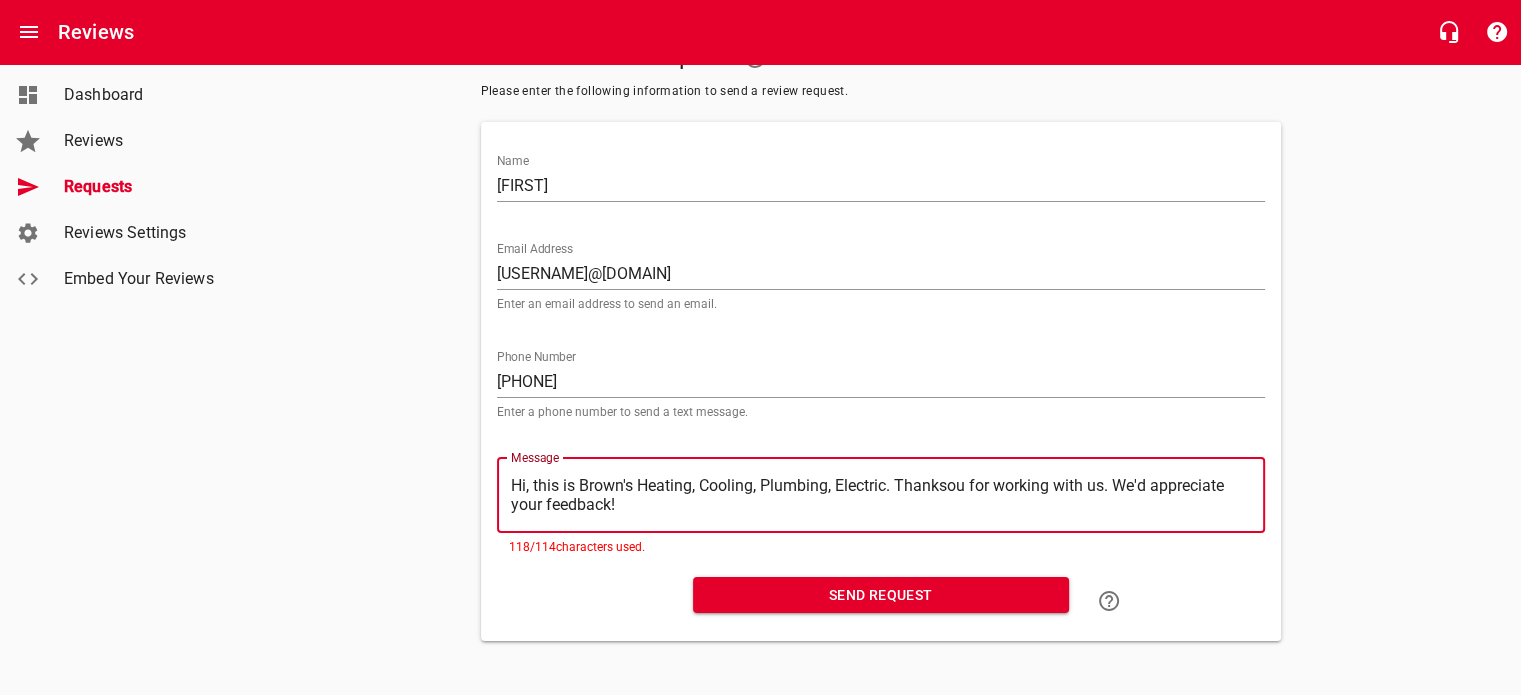 type on "Hi, this is Brown's Heating, Cooling, Plumbing, Electric. Thanksu for working with us. We'd appreciate your feedback!" 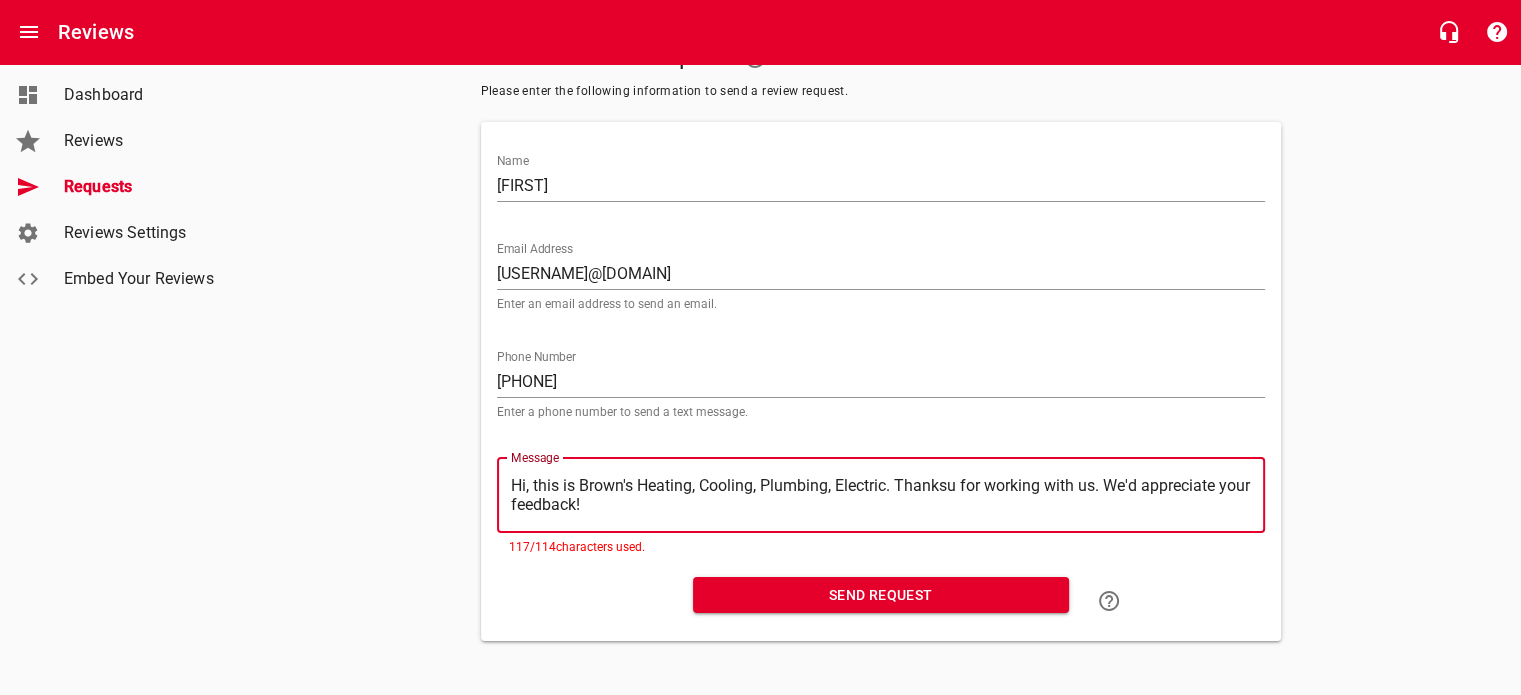 type on "Hi, this is Brown's Heating, Cooling, Plumbing, Electric. Thanks for working with us. We'd appreciate your feedback!" 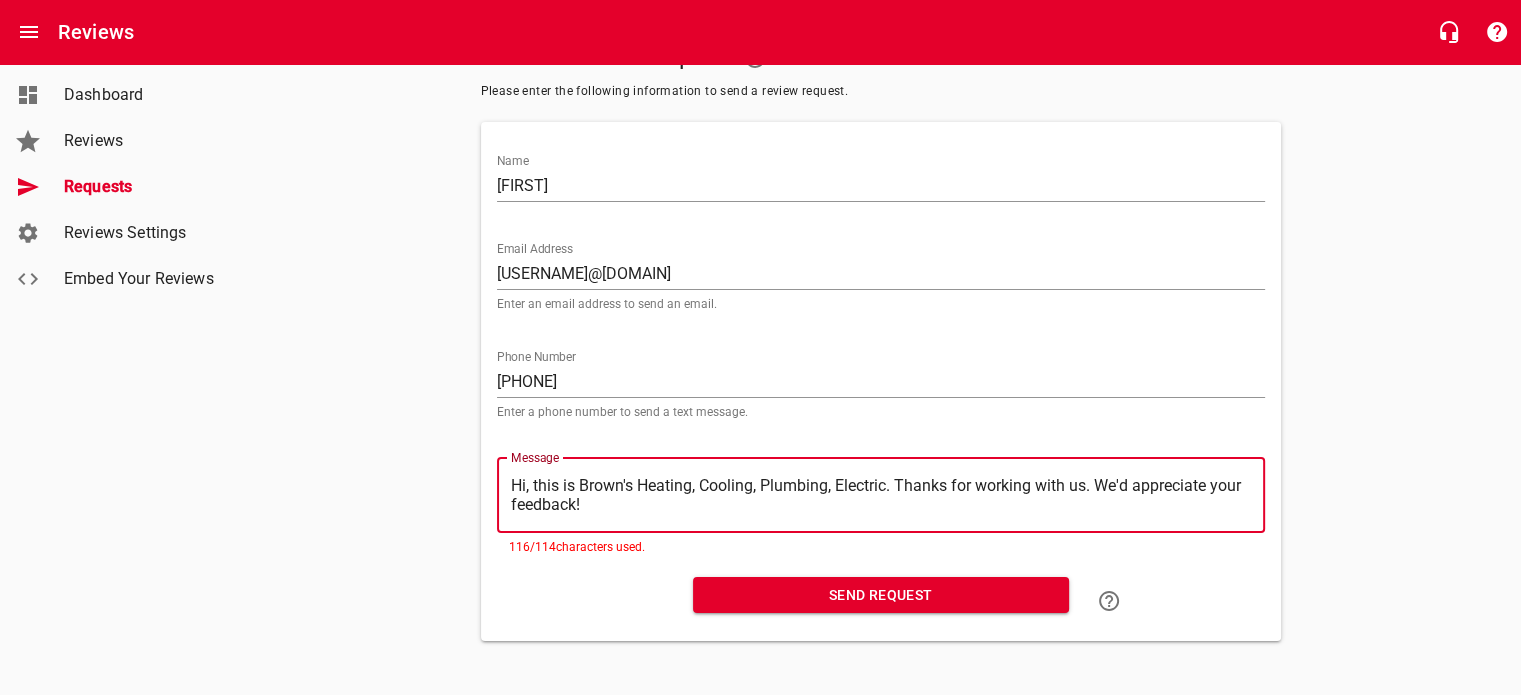 type on "Hello, this is Brown's Heating,Cooling, Plumbing, Electric. Thanks for working with us. We'd appreciate your feedback!" 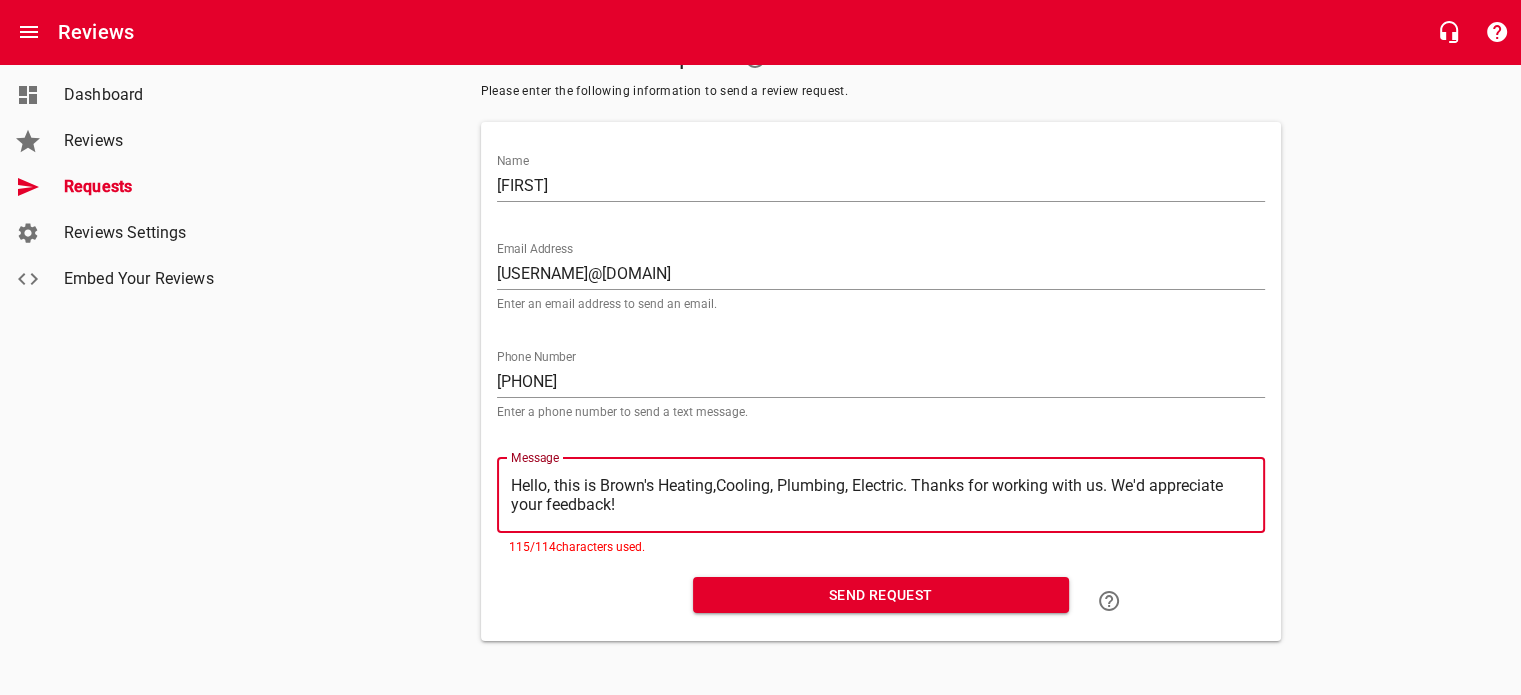 type on "Hello, this is Brown's Heating,Cooling, Plumbing, Electric. Thanks for working with us. We'd appreciate your feedback!" 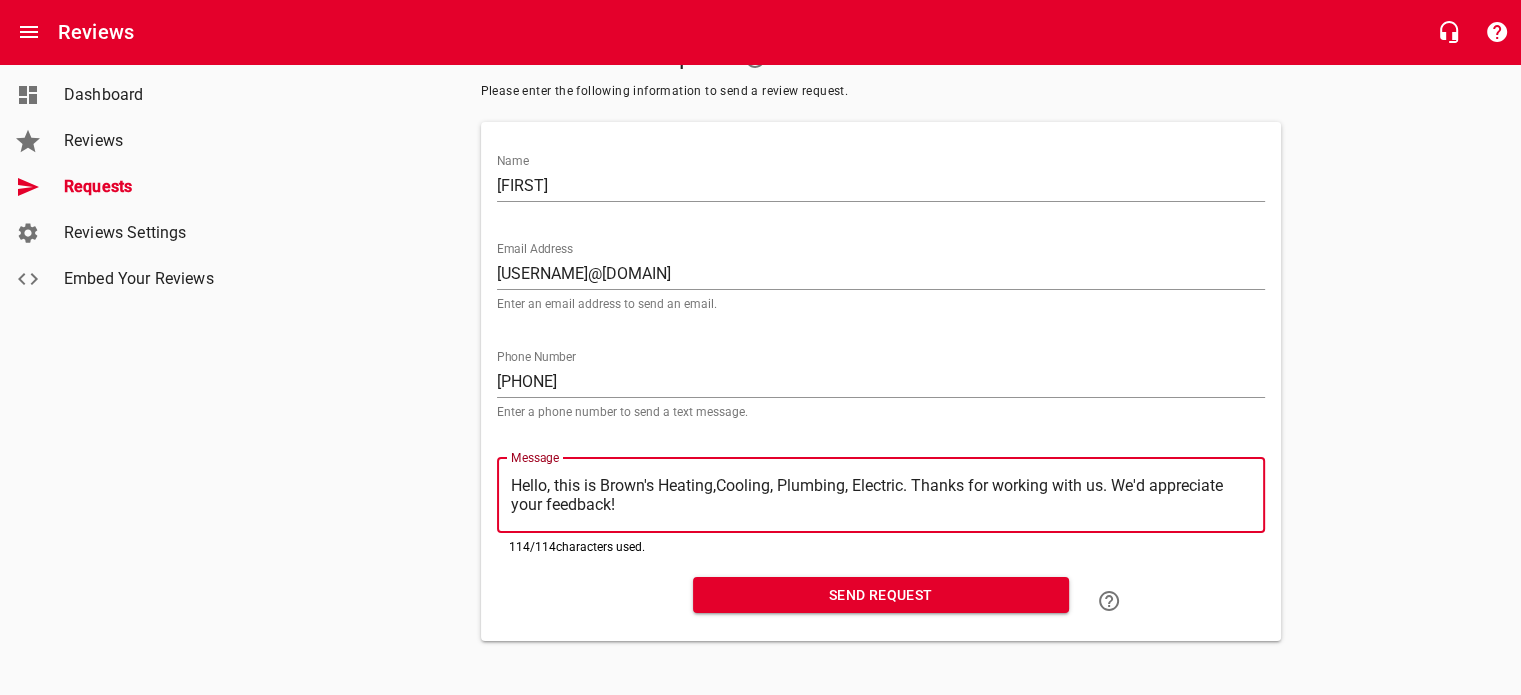 type on "Hi, this is Brown's Heating,Cooling,Plumbing,Electric. Thanks for working with us. We'd appreciate your feedback!" 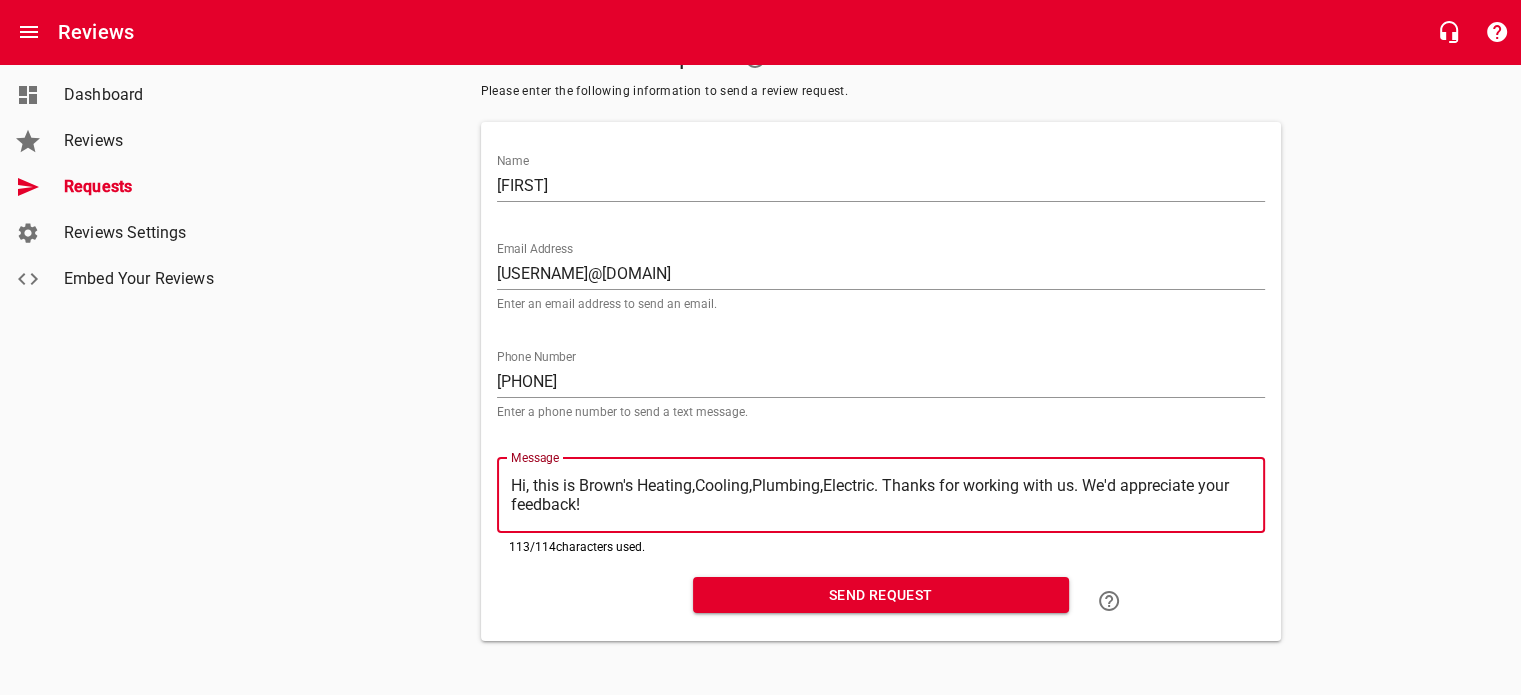 type on "Hi, this is Brown's Heating,Cooling,Plumbing,Electric. Thanks for working with us. We'd appreciate your feedback!" 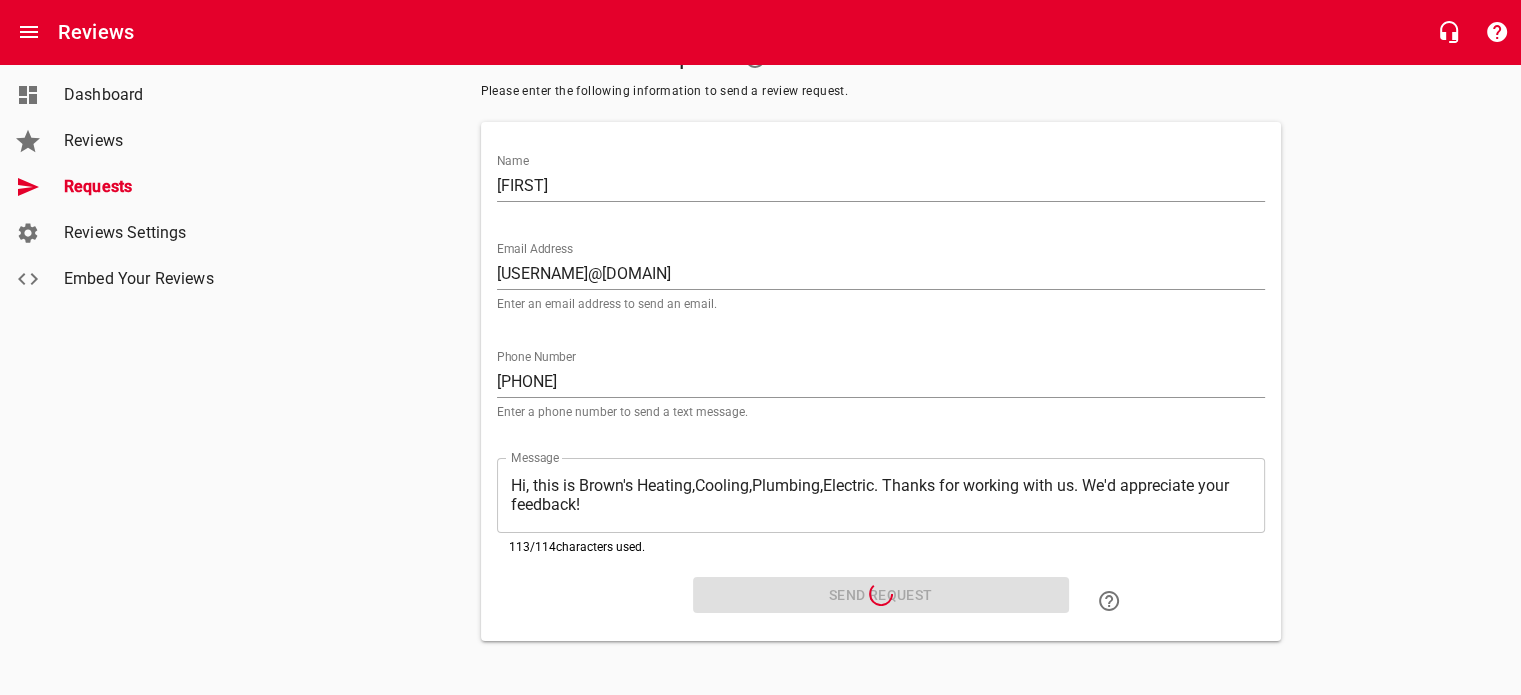 scroll, scrollTop: 0, scrollLeft: 0, axis: both 